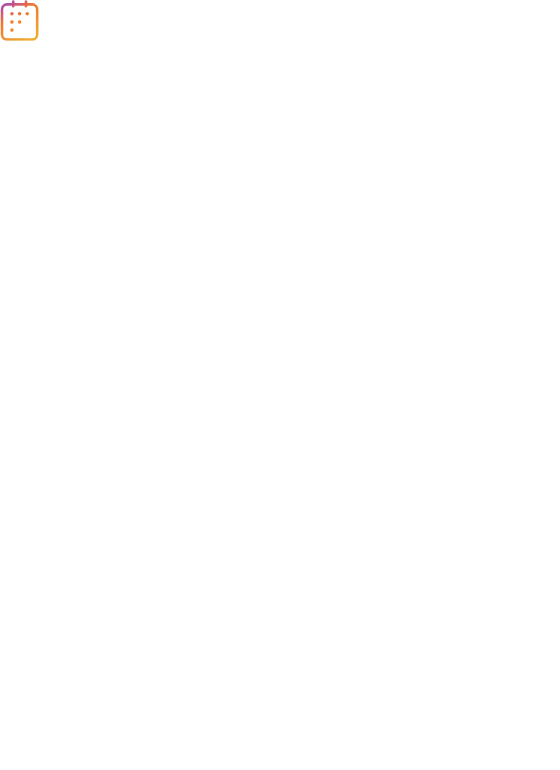 scroll, scrollTop: 0, scrollLeft: 0, axis: both 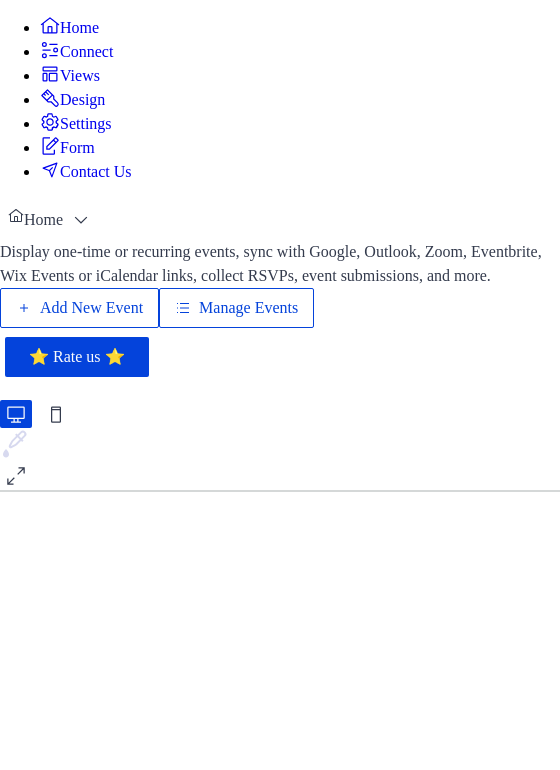 click on "Add New Event" at bounding box center [91, 308] 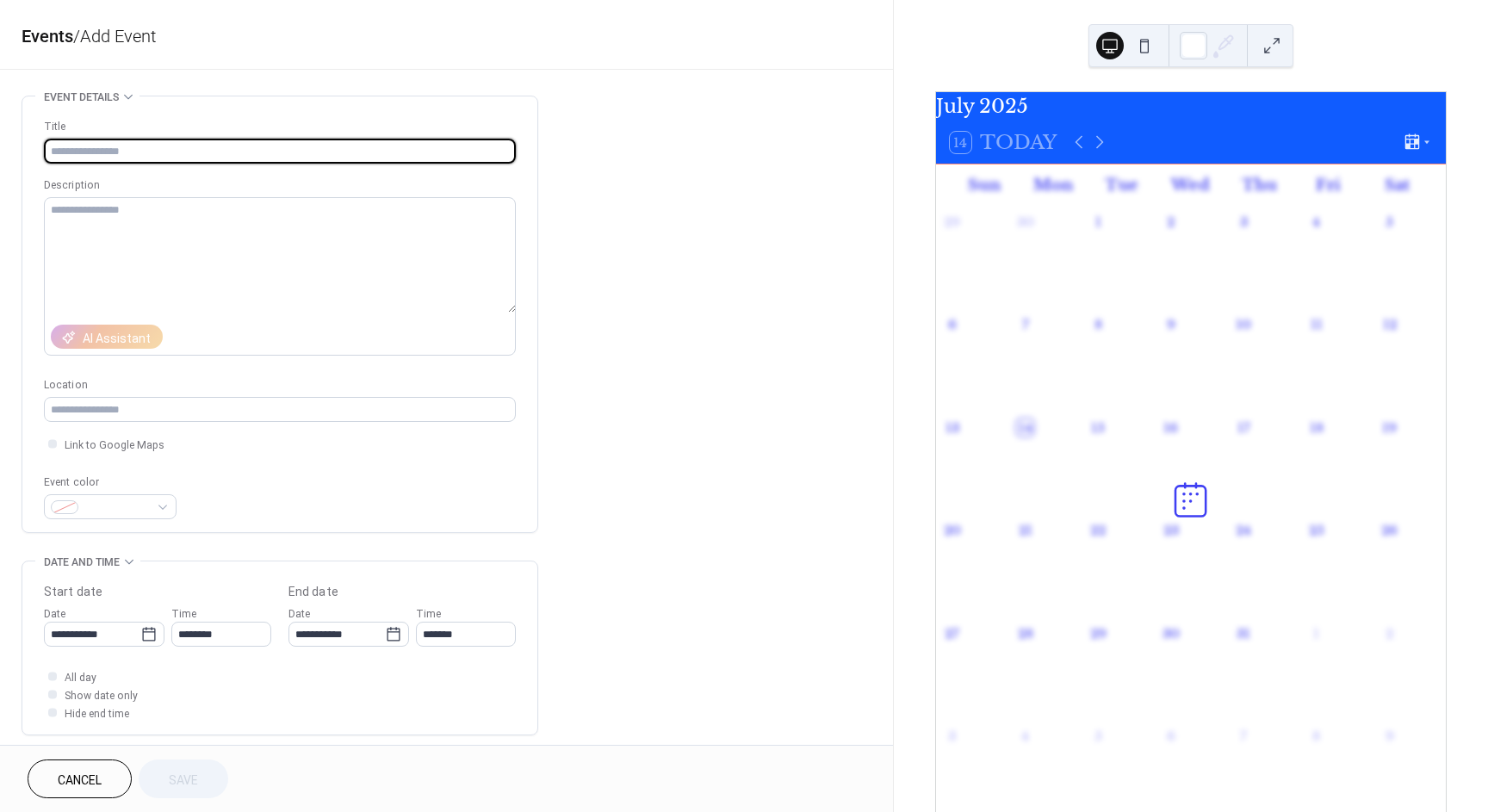 scroll, scrollTop: 0, scrollLeft: 0, axis: both 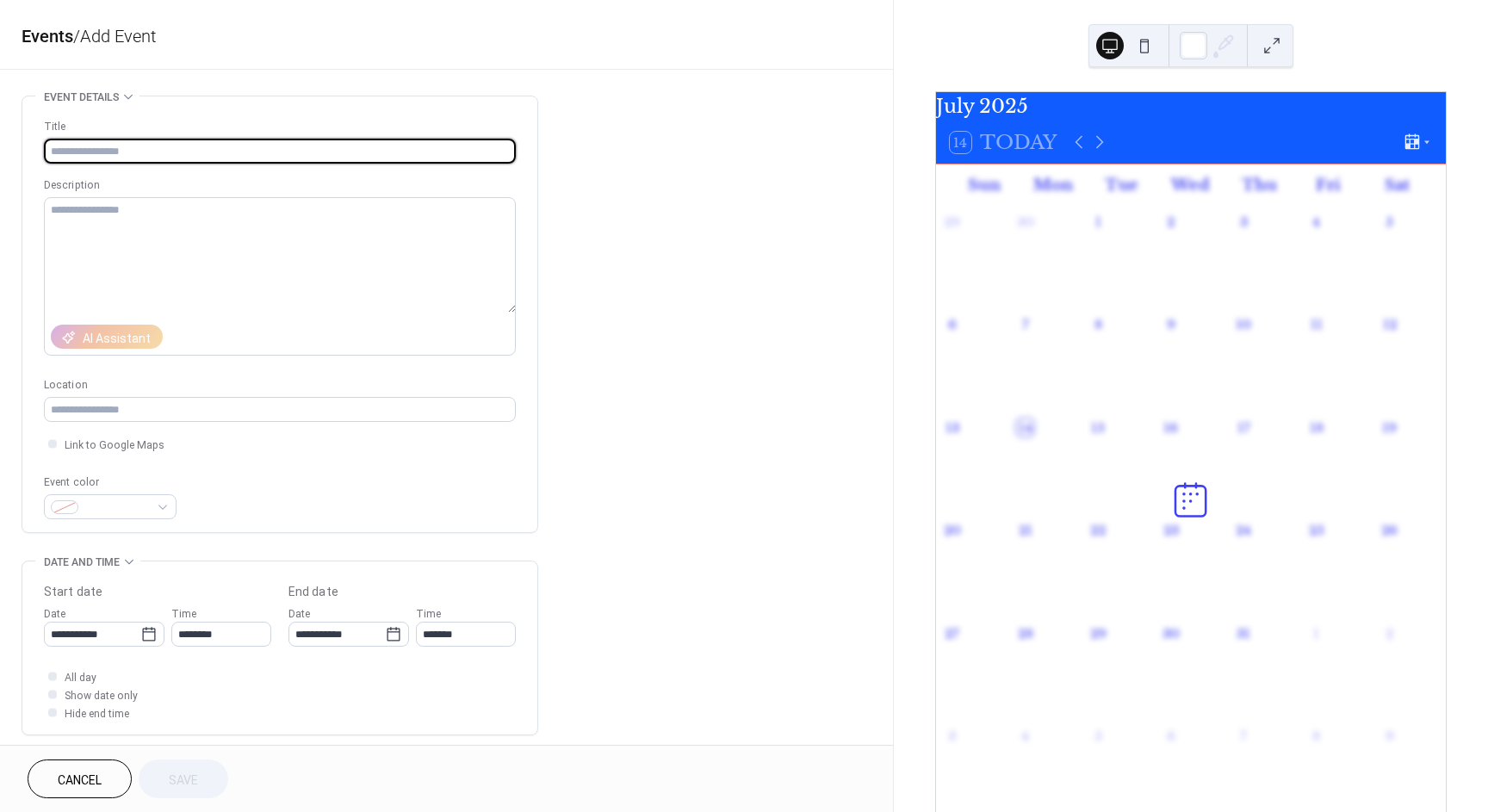 click at bounding box center [280, 151] 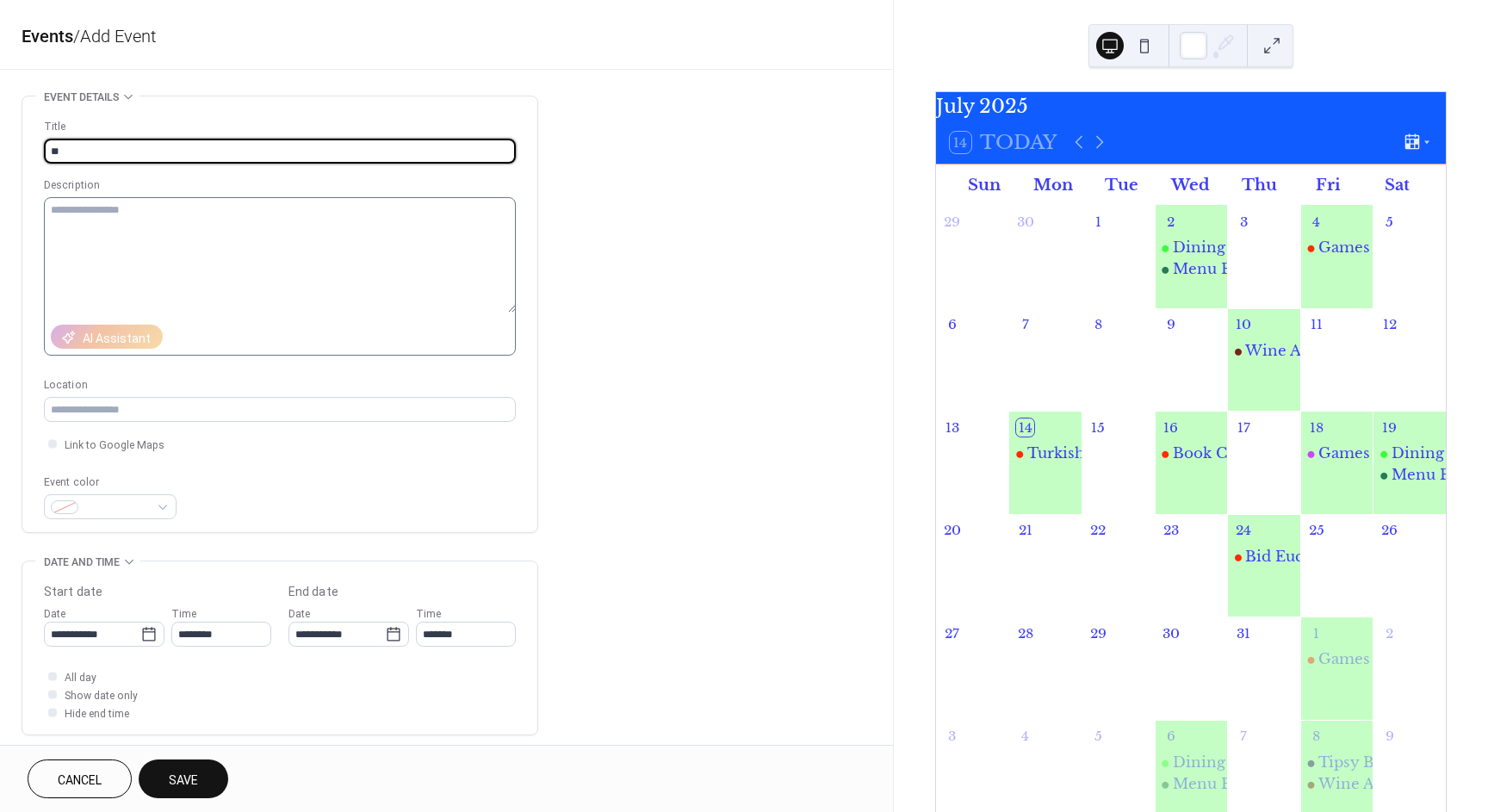 type on "*" 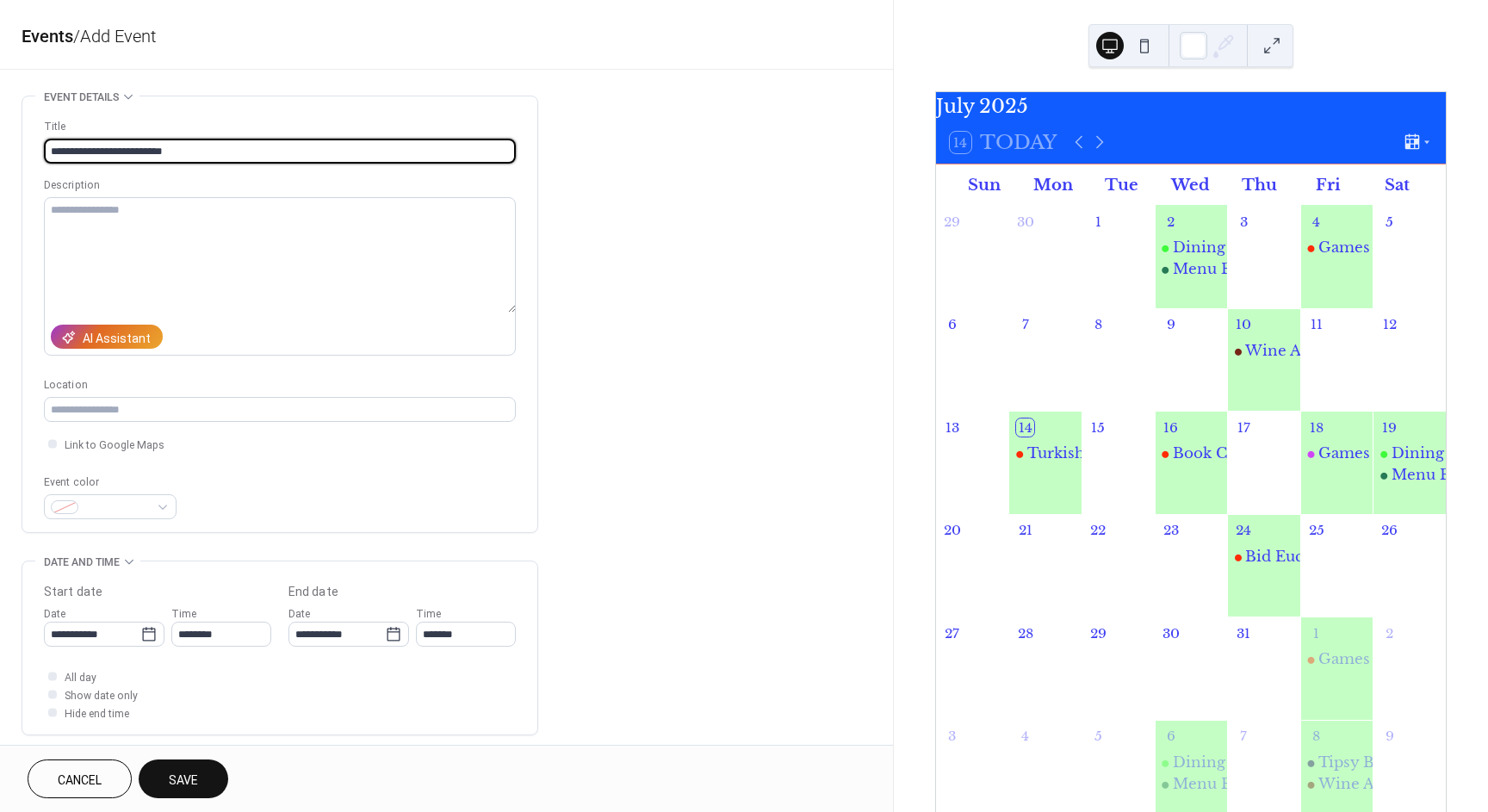 type on "**********" 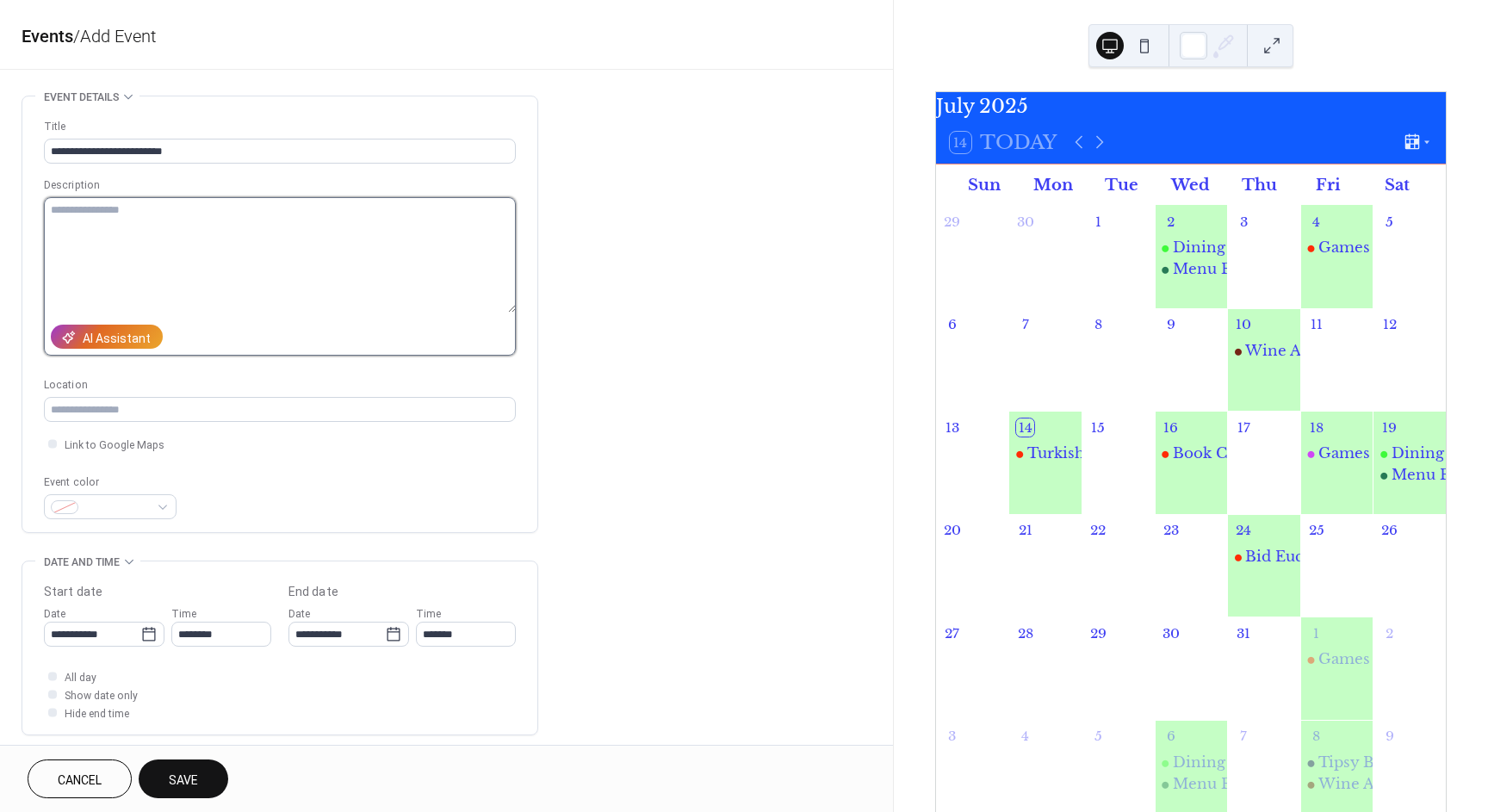 click at bounding box center (280, 255) 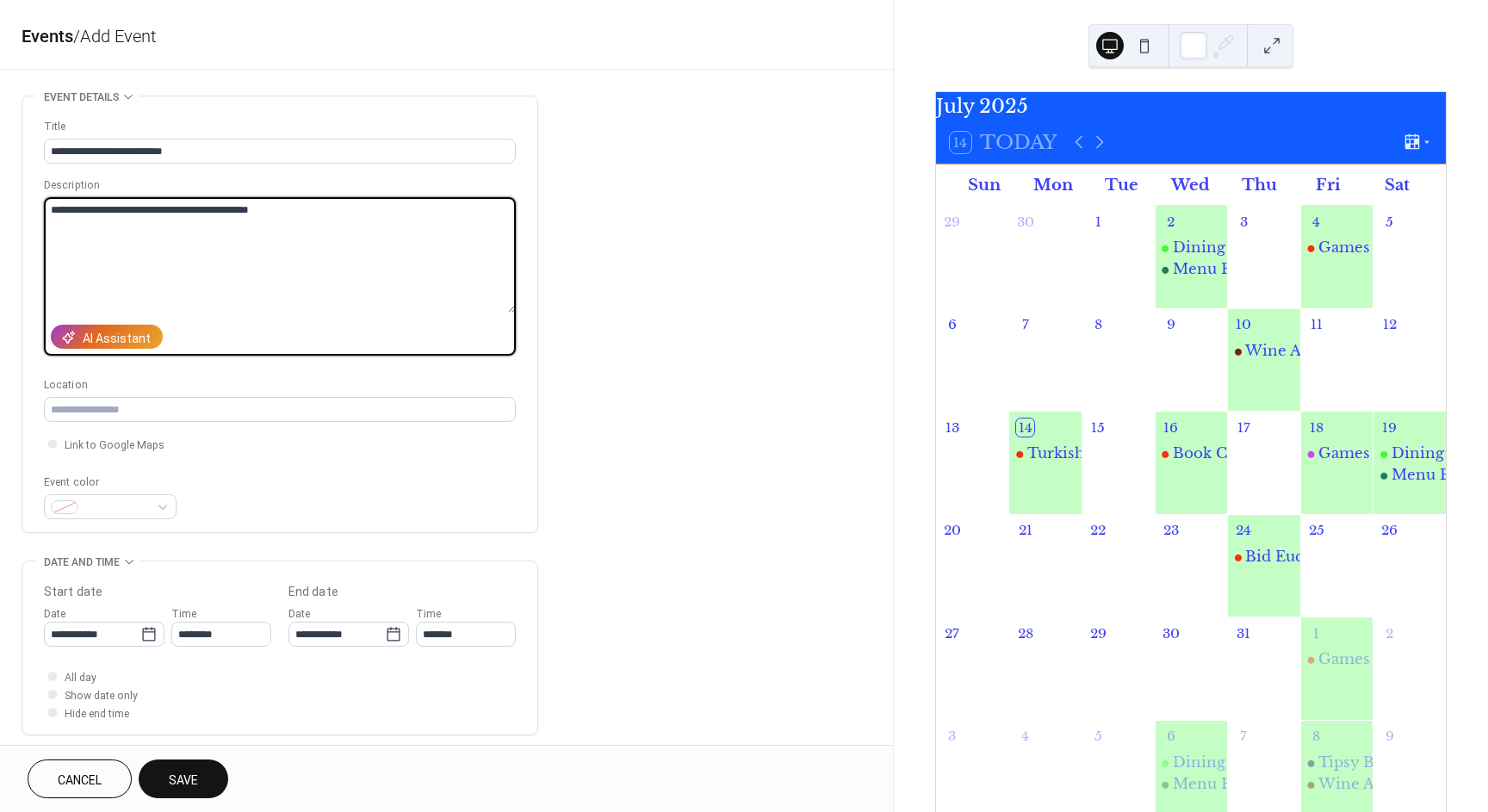 click on "**********" at bounding box center [280, 255] 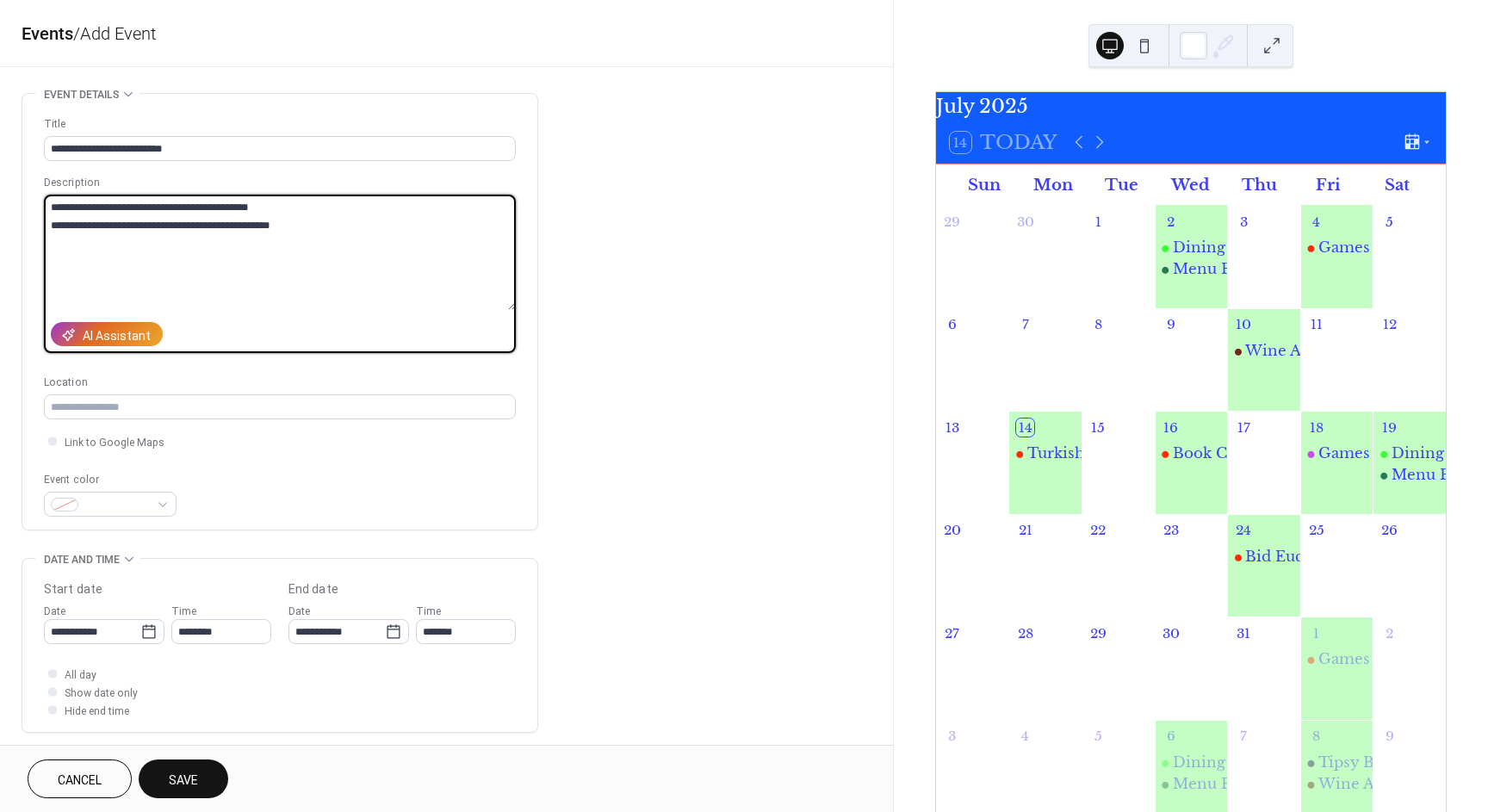 scroll, scrollTop: 0, scrollLeft: 0, axis: both 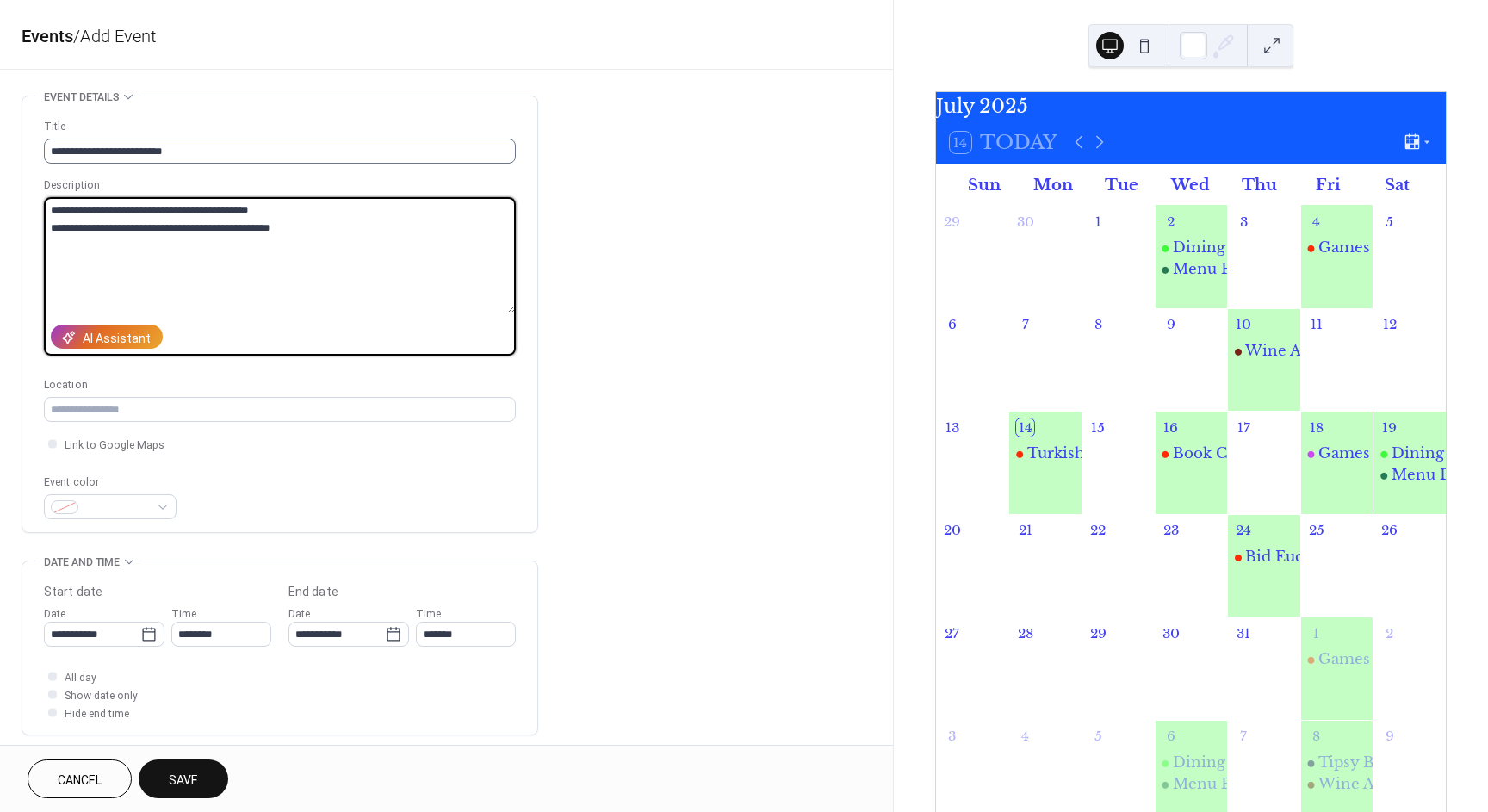 type on "**********" 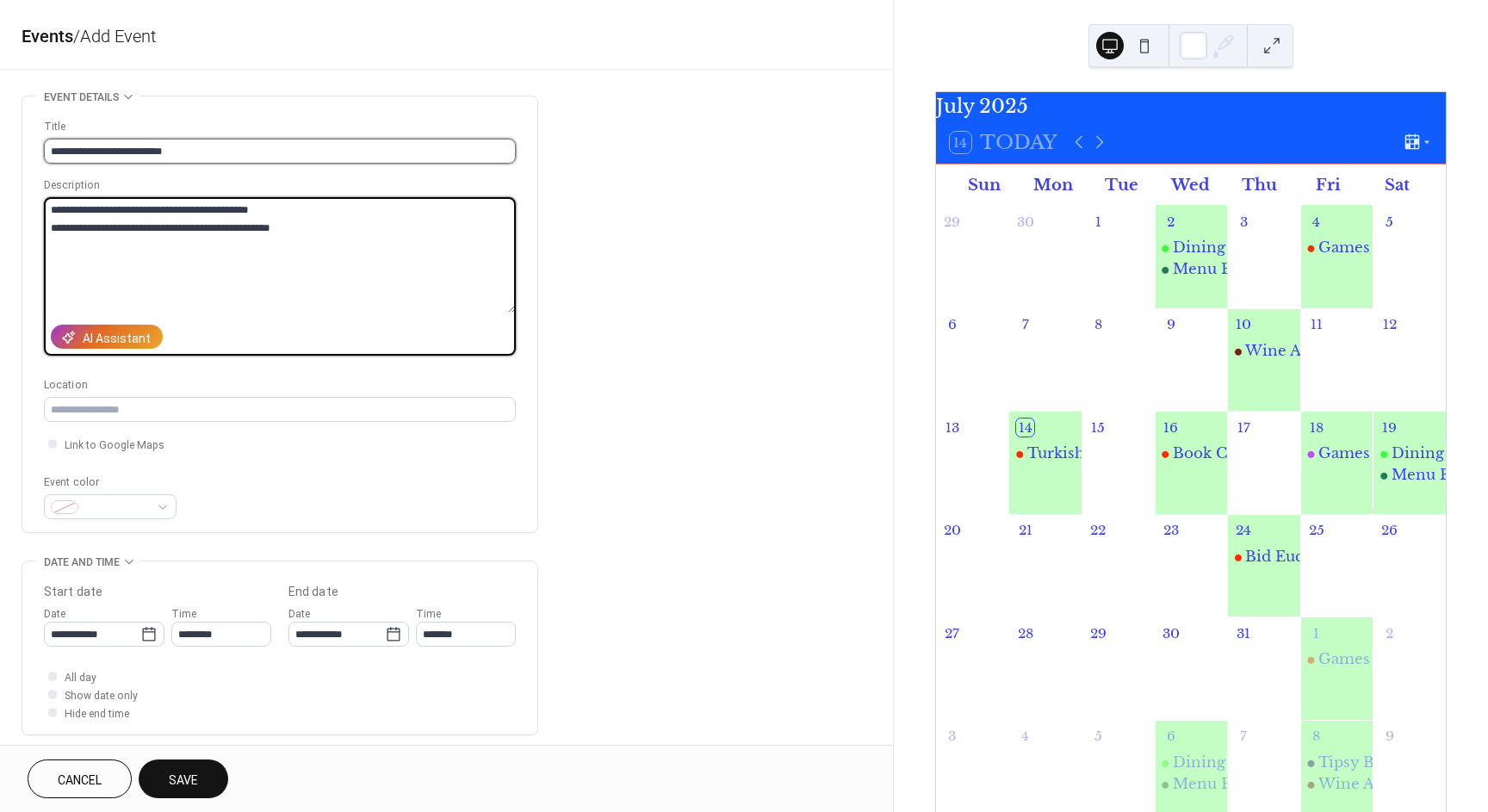 click on "**********" at bounding box center (280, 151) 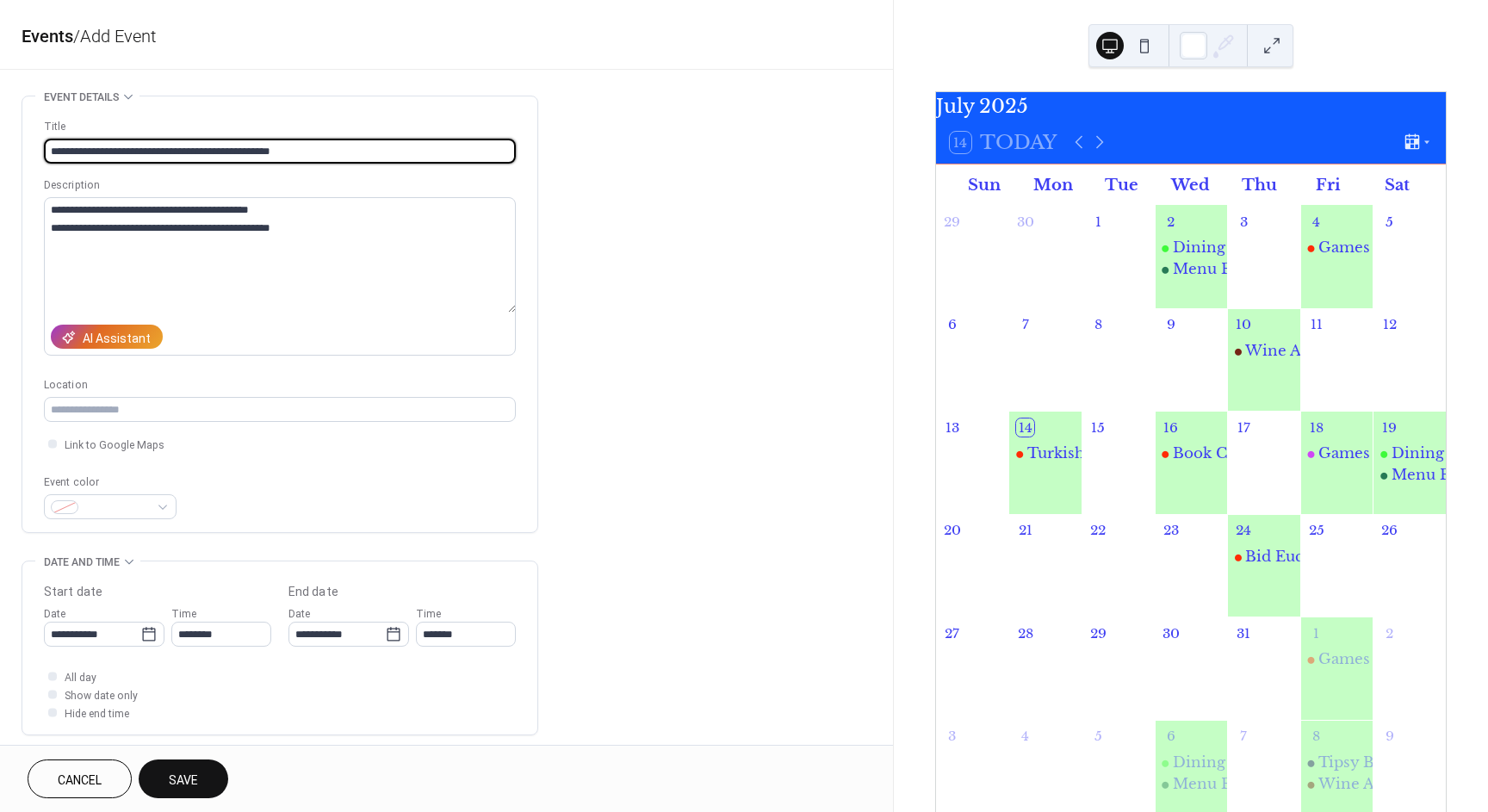type on "**********" 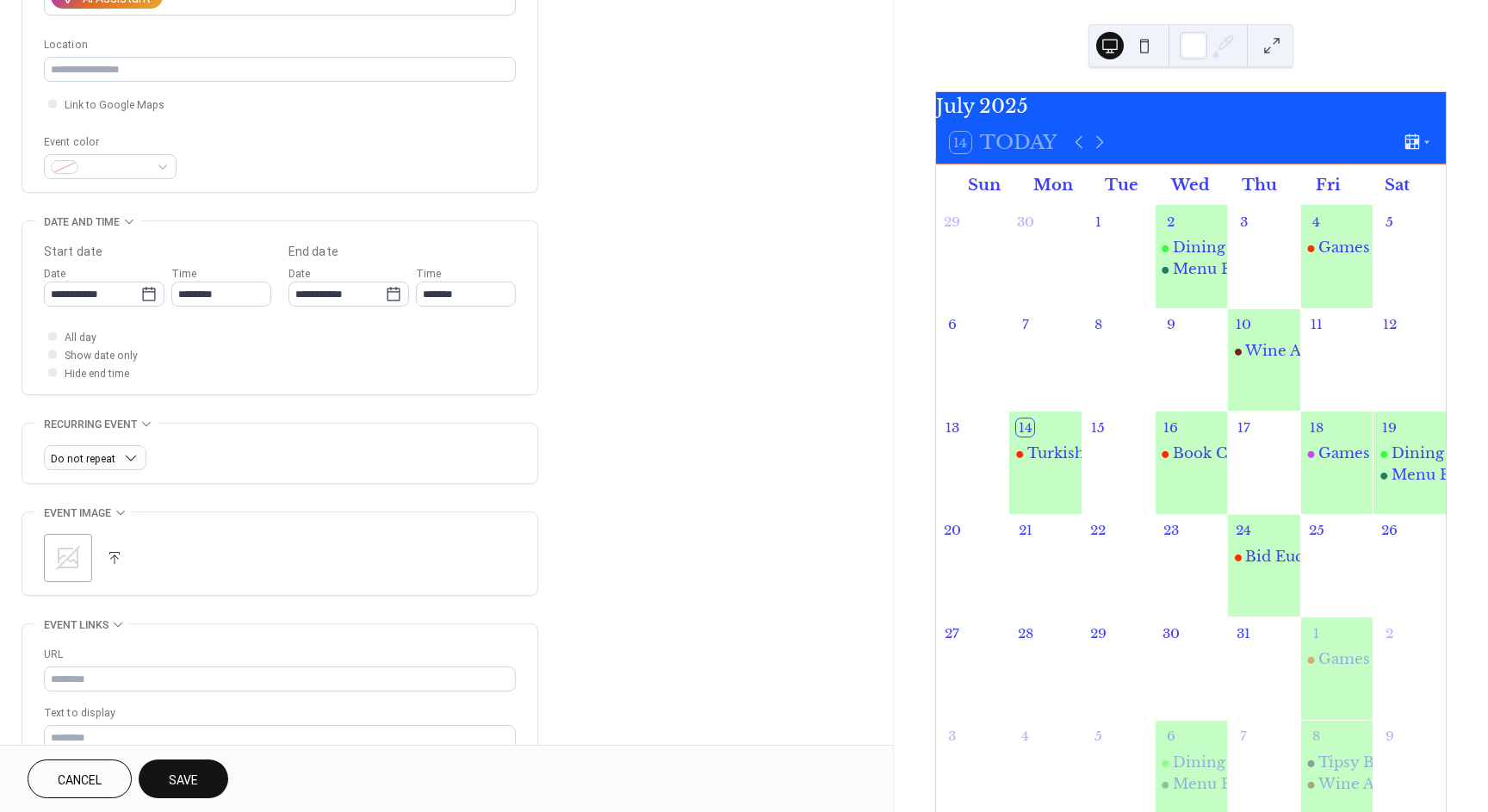 scroll, scrollTop: 344, scrollLeft: 0, axis: vertical 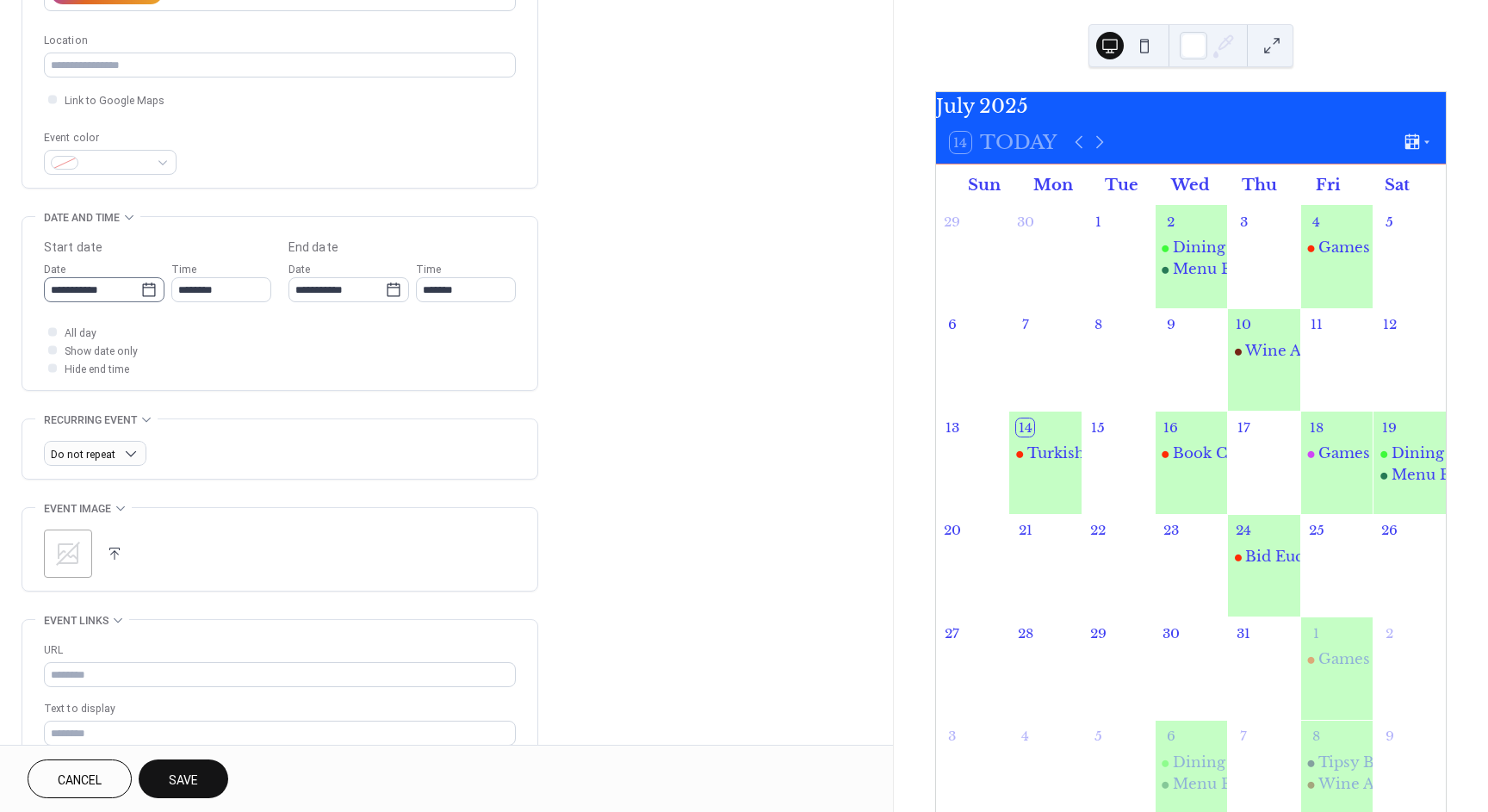 click 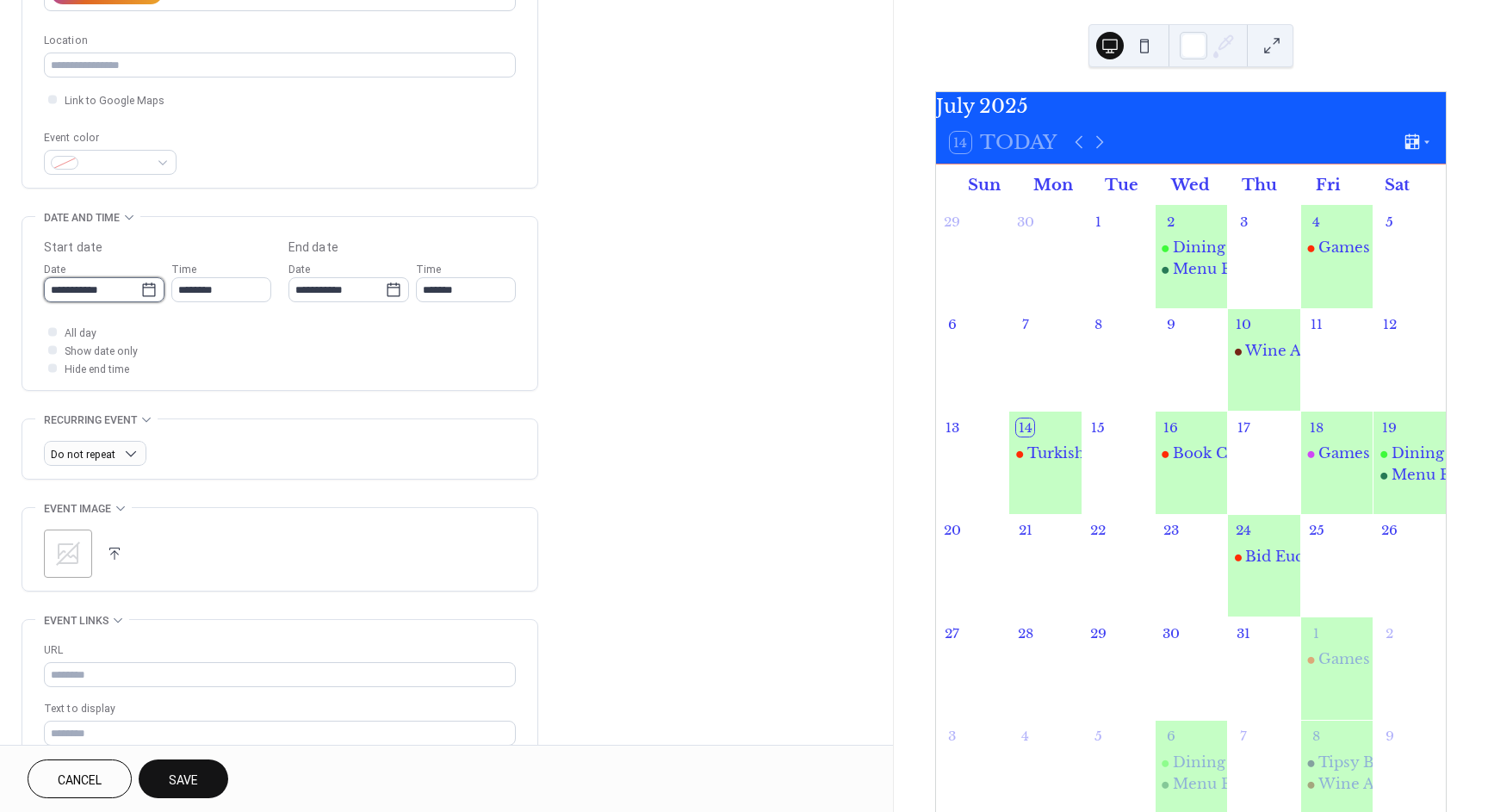 click on "**********" at bounding box center (92, 289) 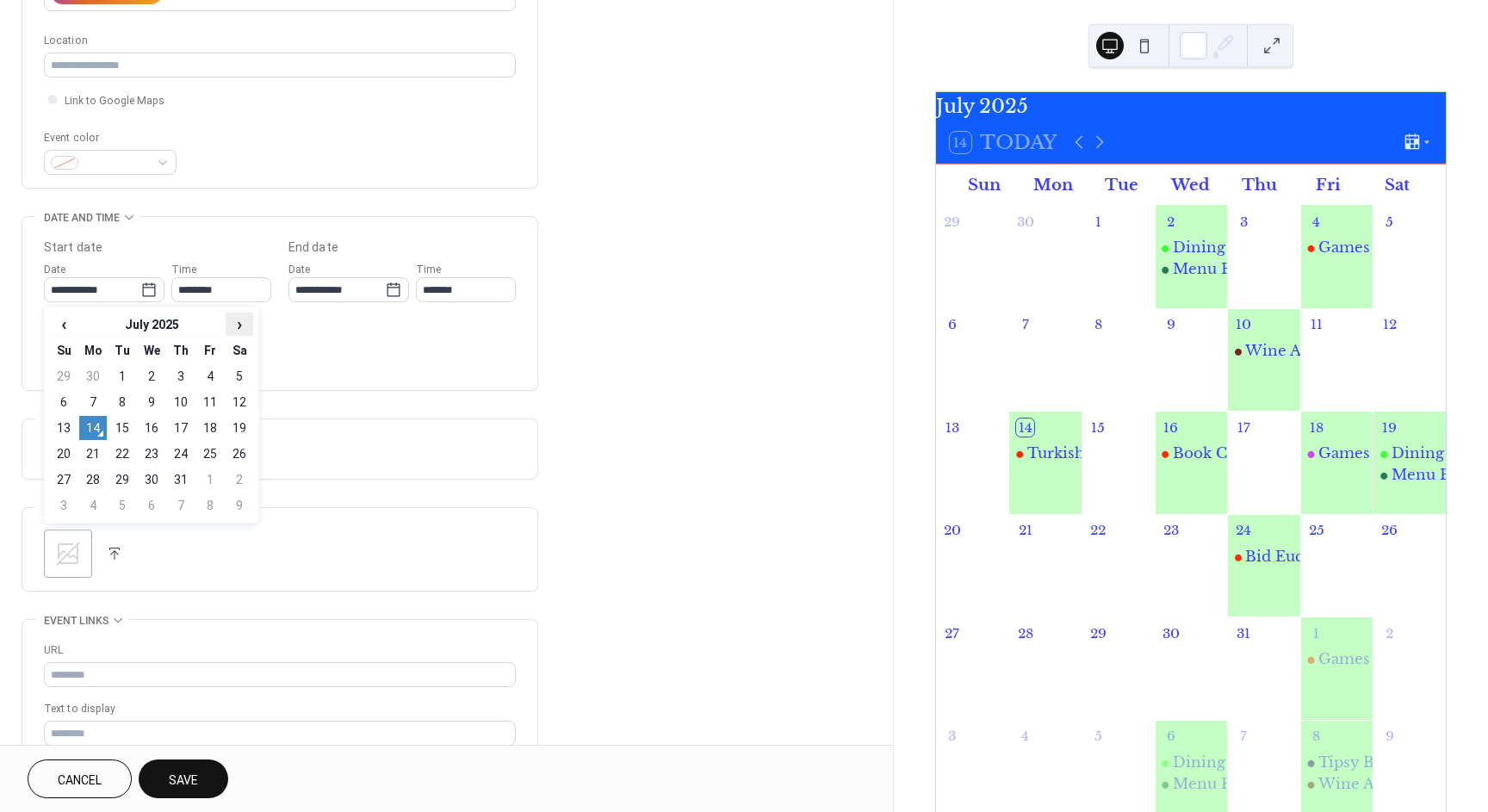 click on "›" at bounding box center (239, 324) 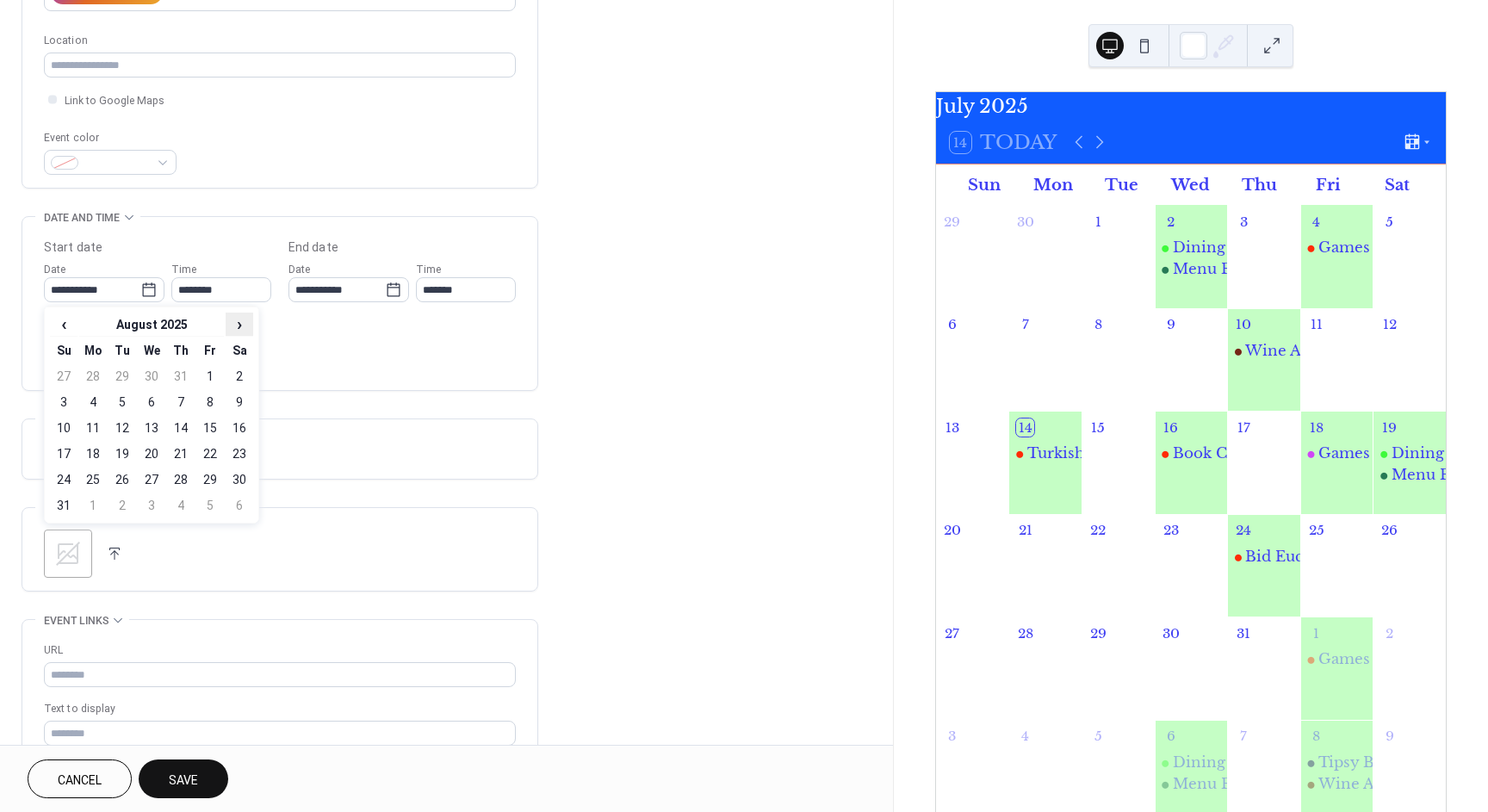 click on "›" at bounding box center (239, 324) 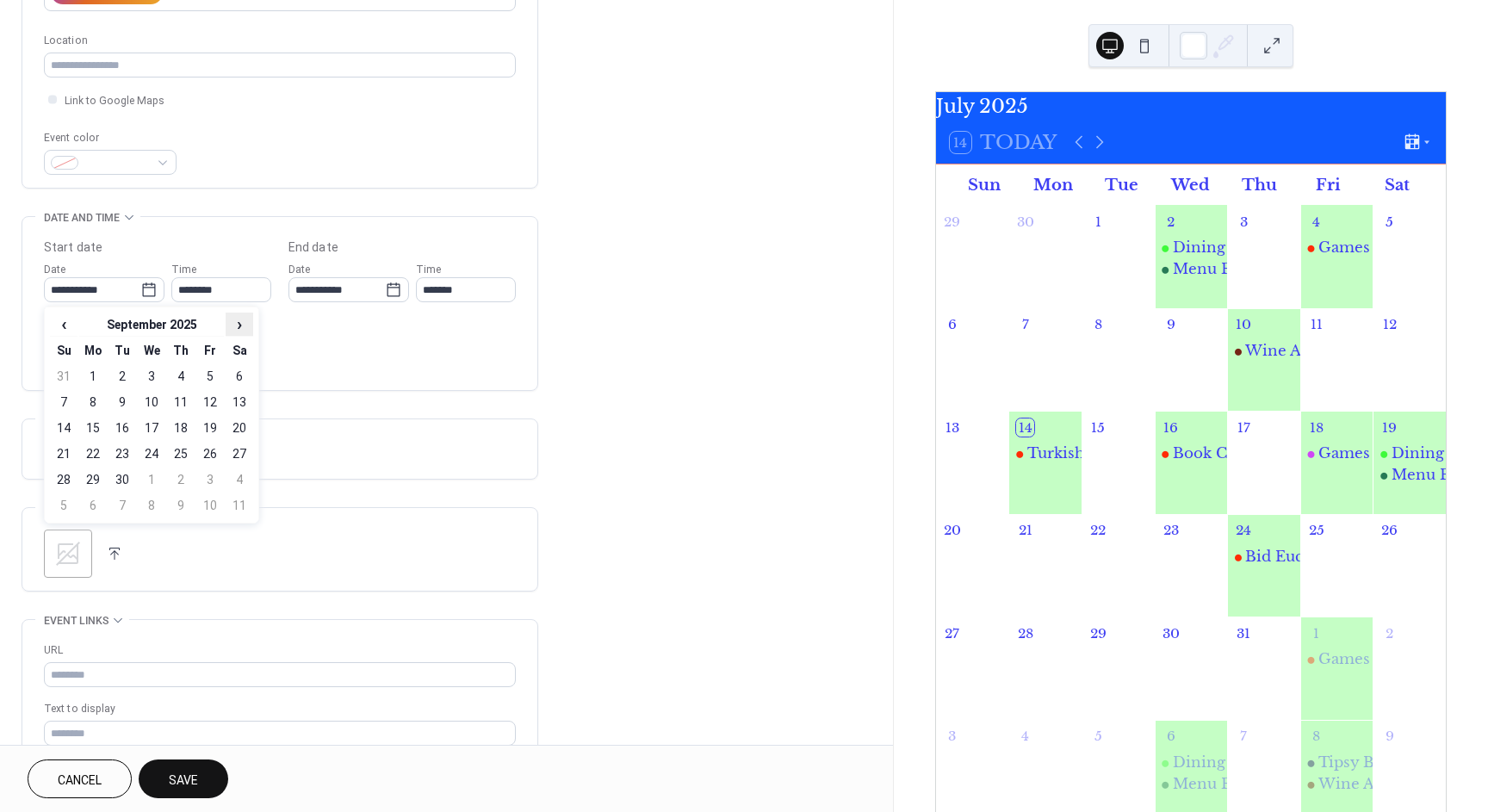 click on "›" at bounding box center [239, 324] 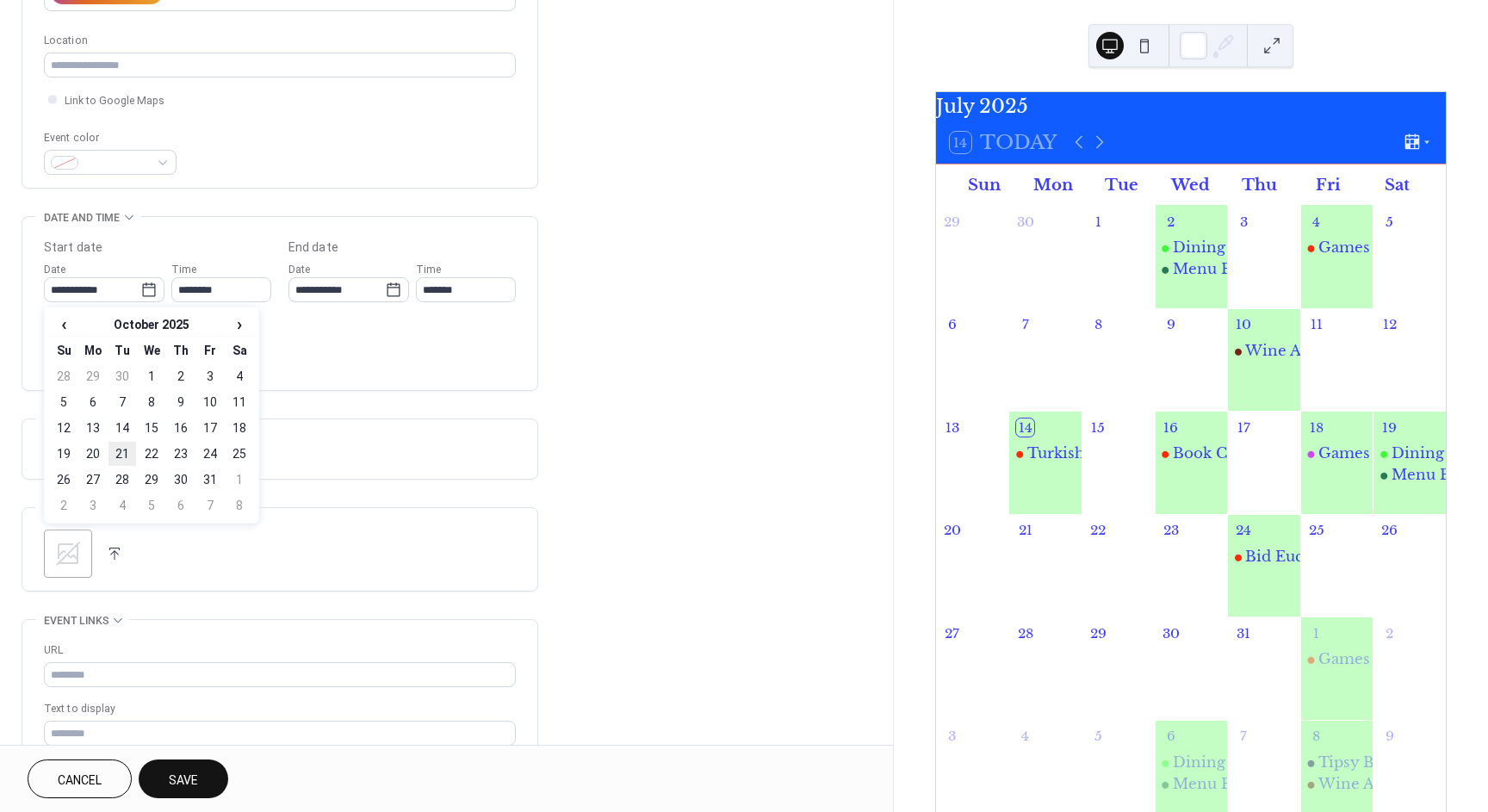 click on "21" at bounding box center [122, 454] 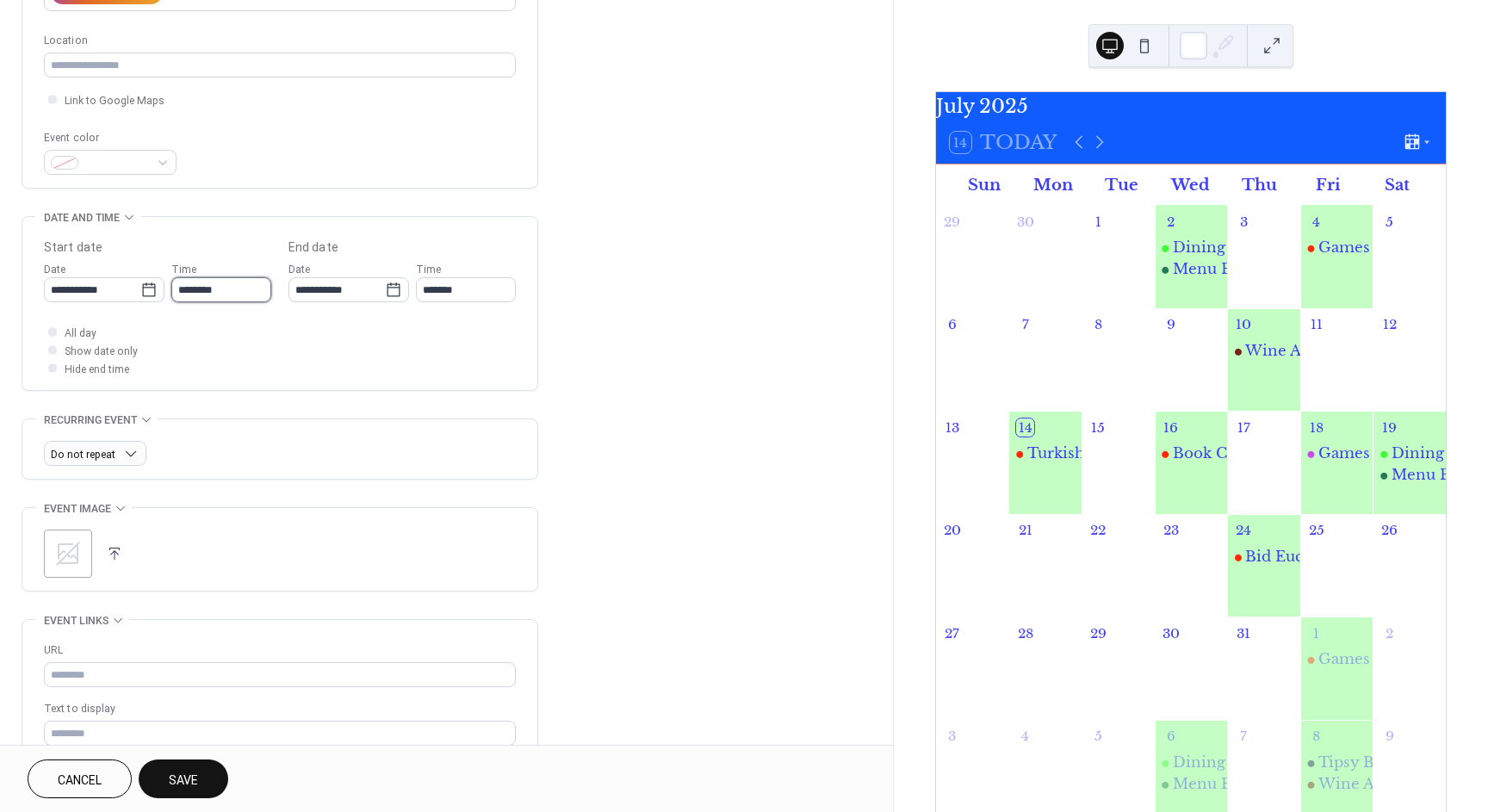 click on "********" at bounding box center [221, 289] 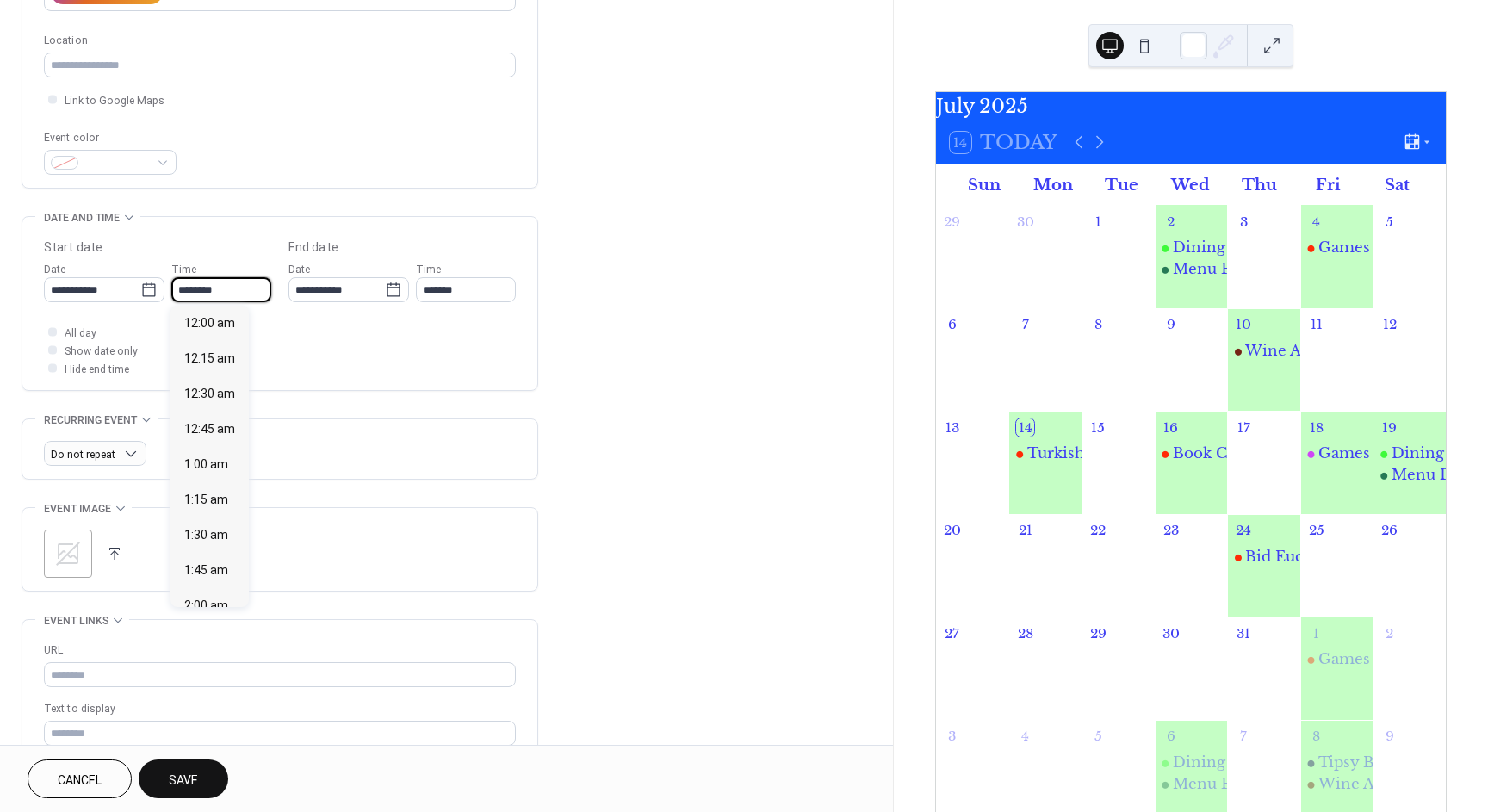 scroll, scrollTop: 1695, scrollLeft: 0, axis: vertical 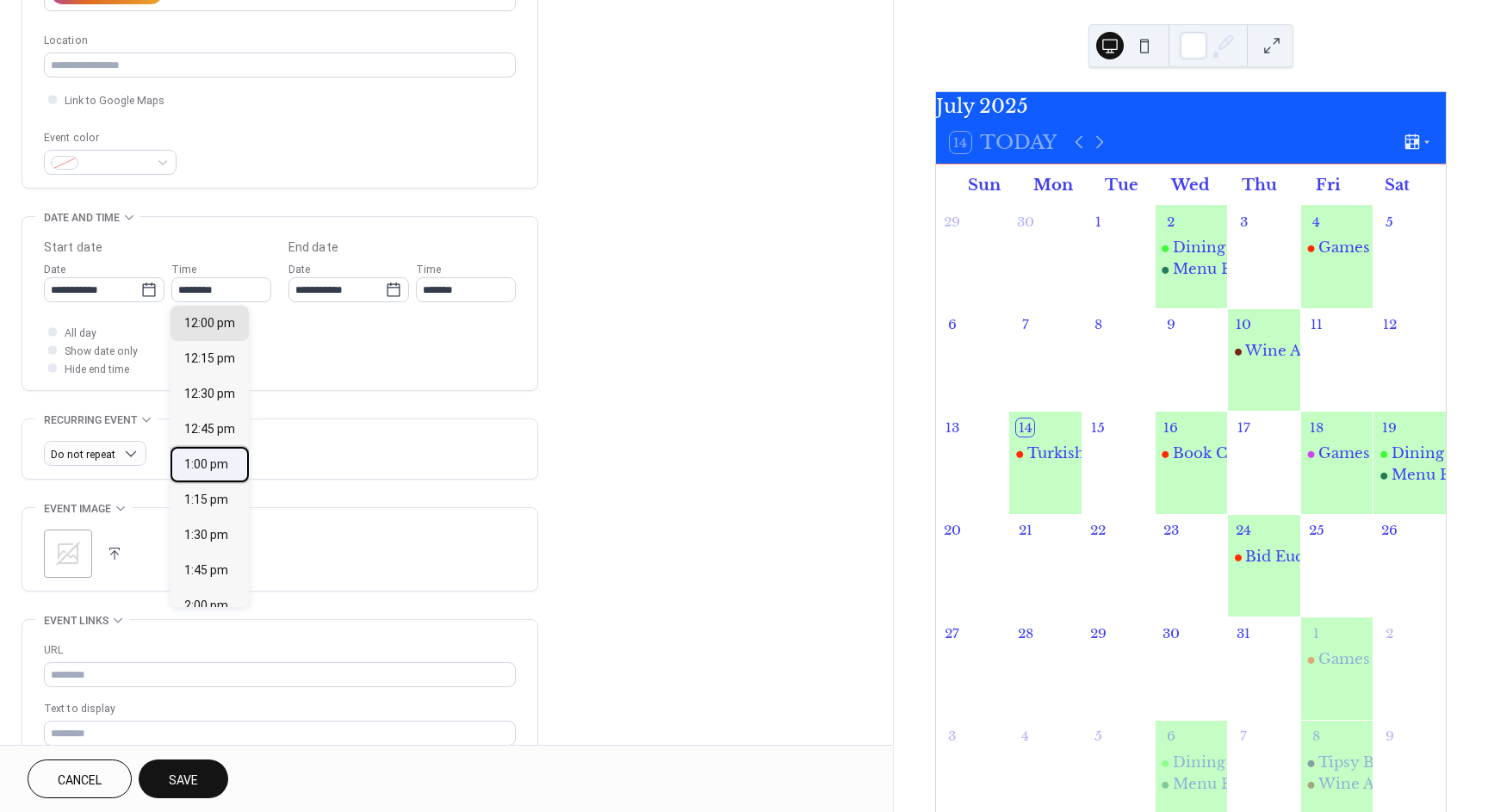 click on "1:00 pm" at bounding box center [206, 464] 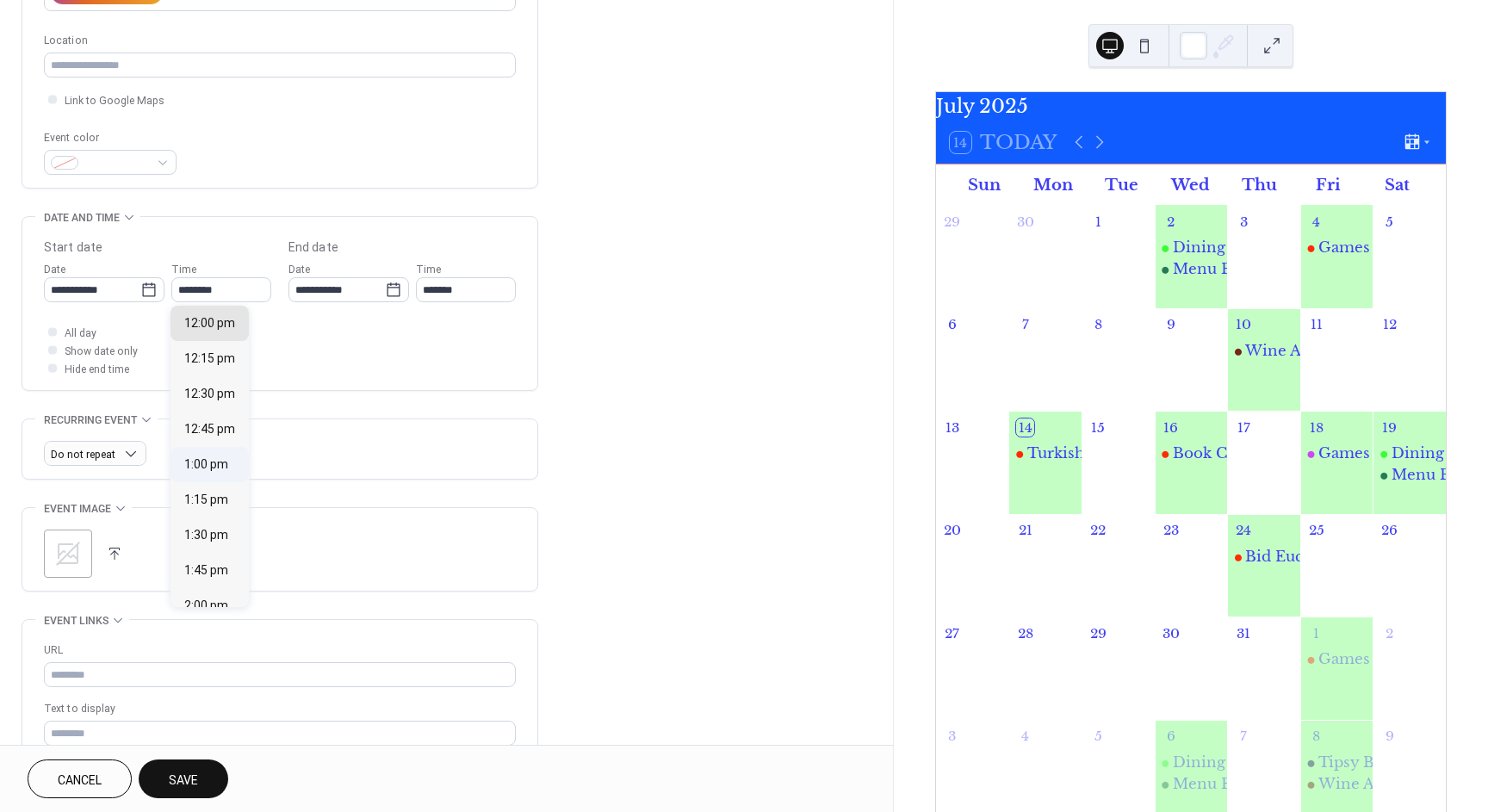 type on "*******" 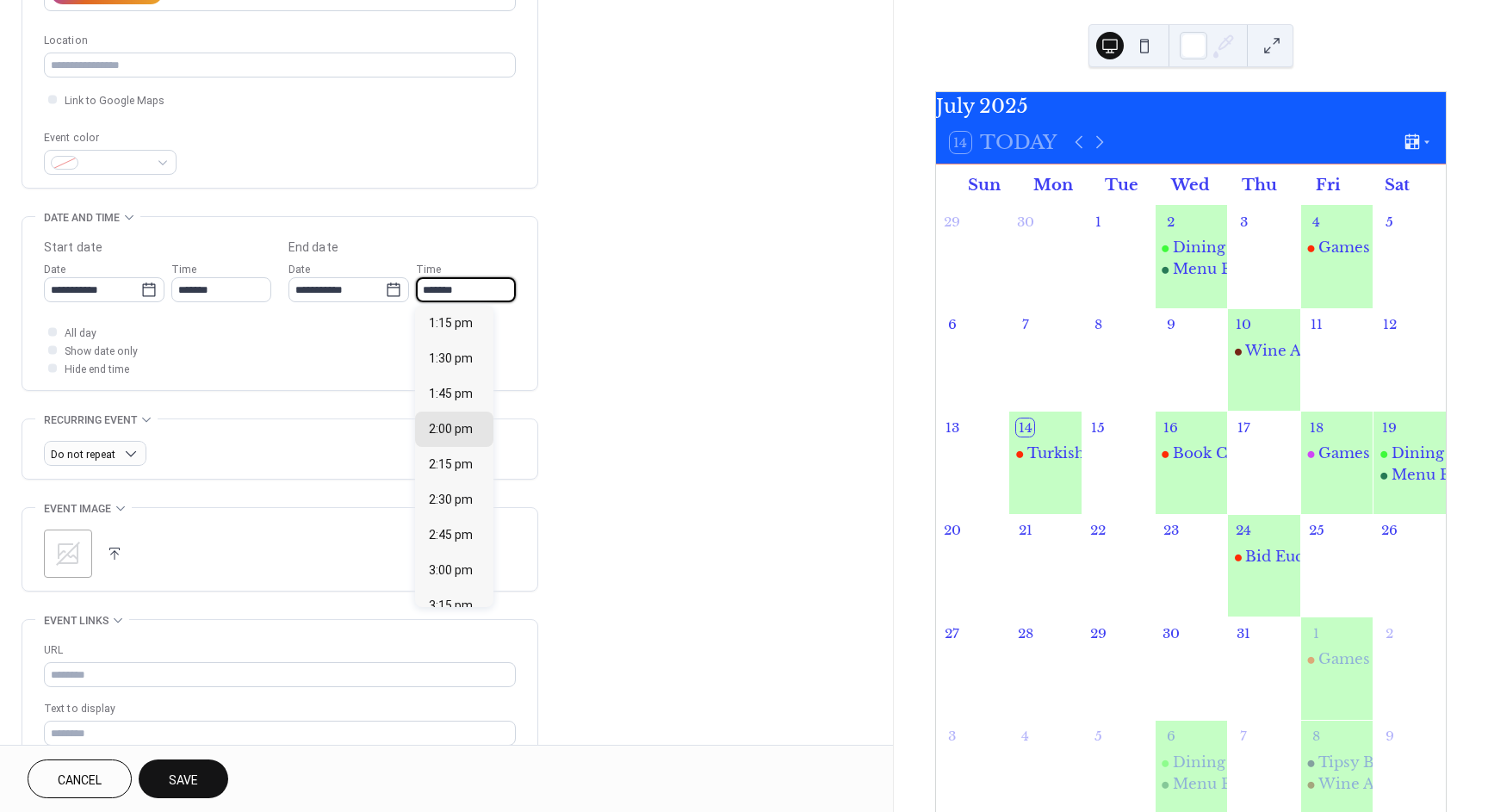 click on "*******" at bounding box center [466, 289] 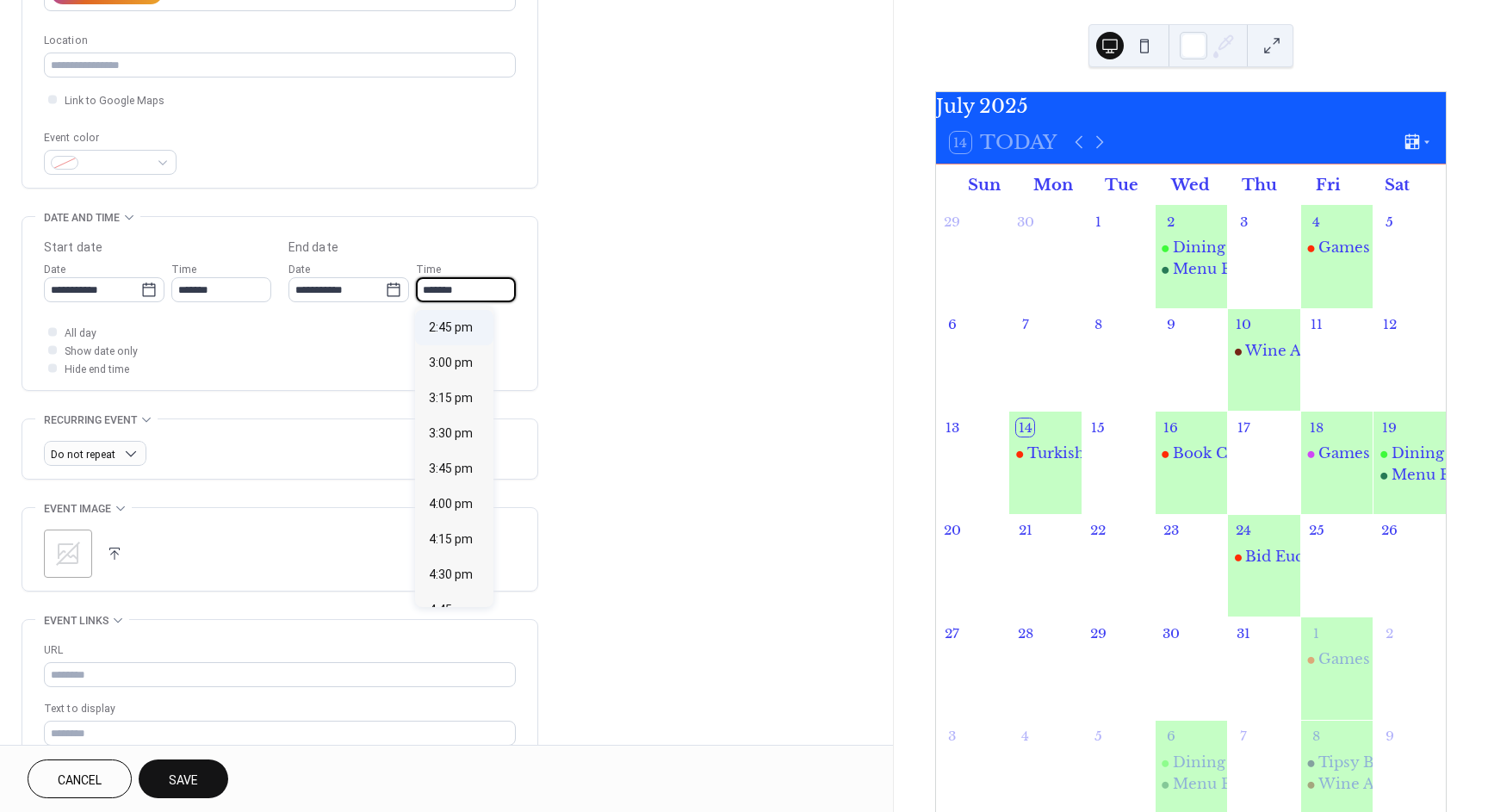 scroll, scrollTop: 258, scrollLeft: 0, axis: vertical 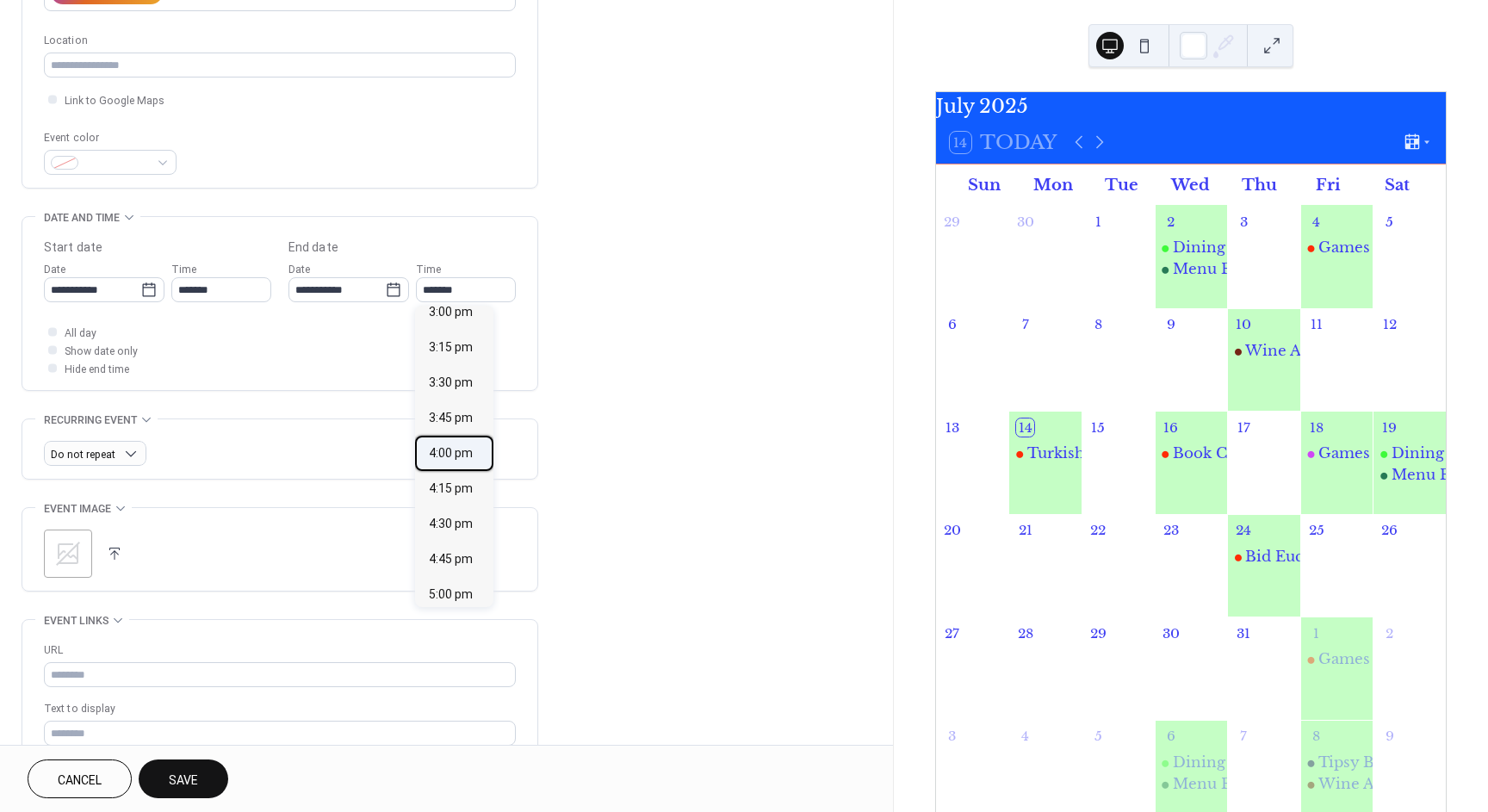 click on "4:00 pm" at bounding box center [450, 453] 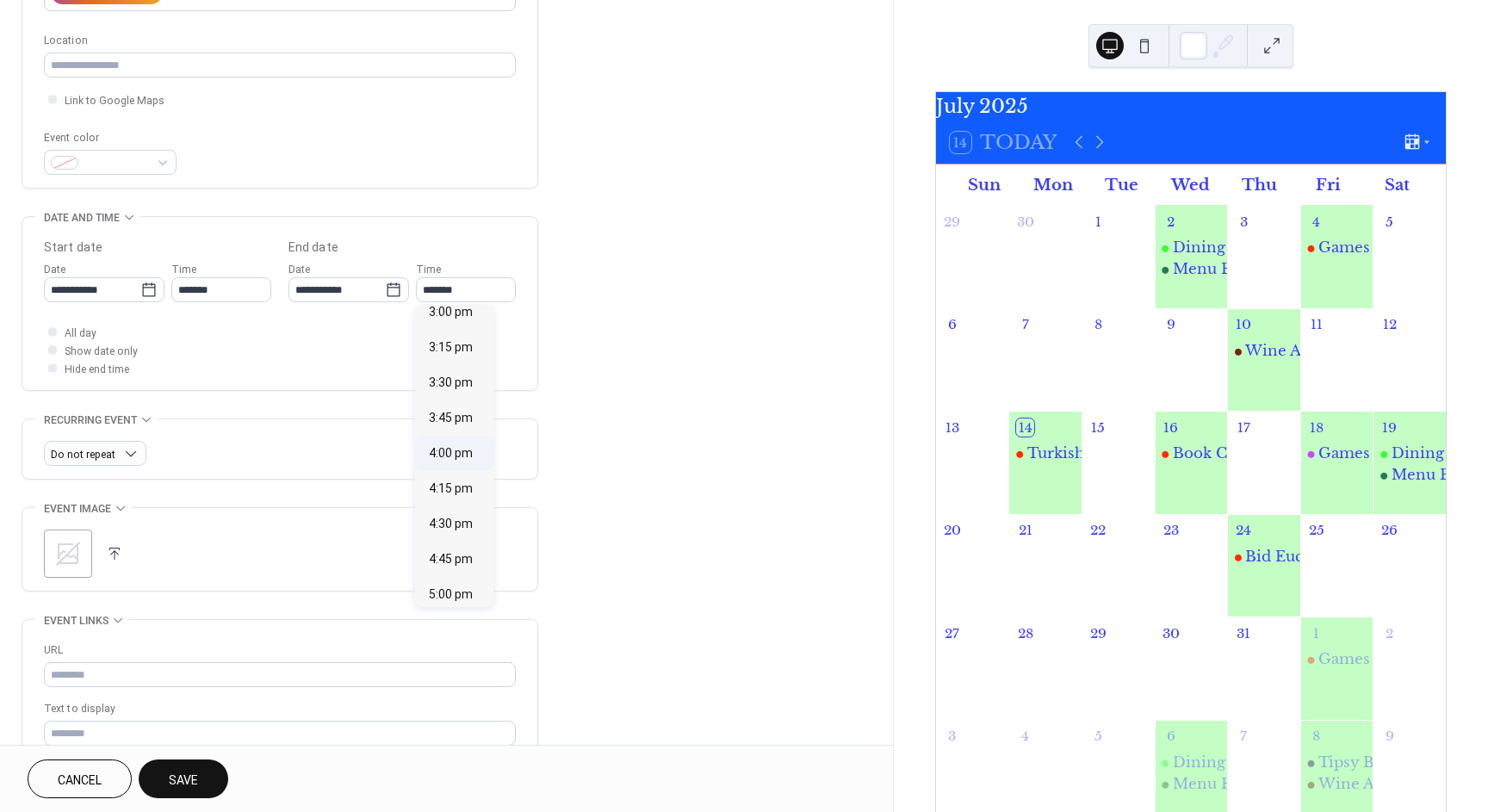 type on "*******" 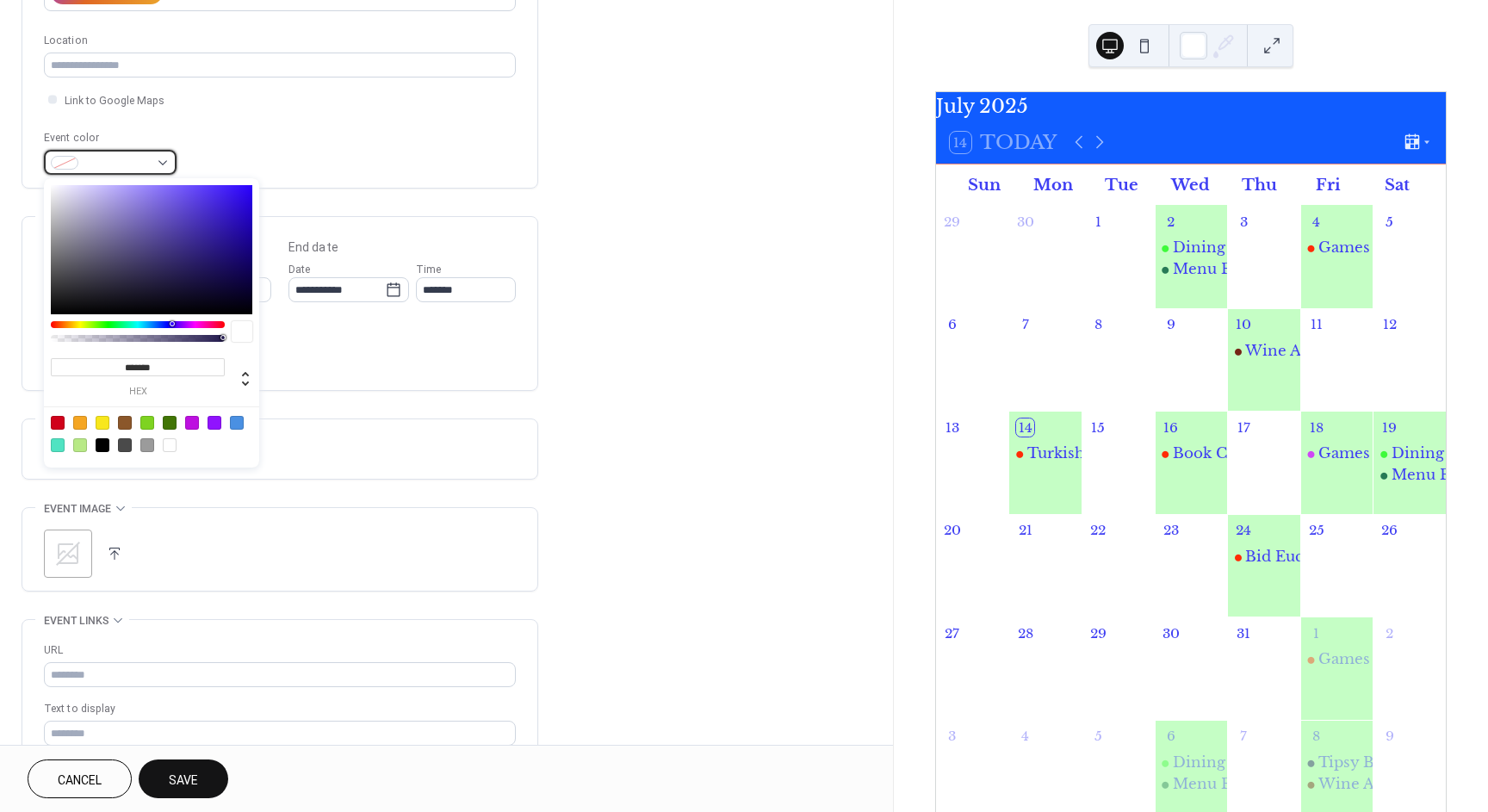 click at bounding box center (110, 162) 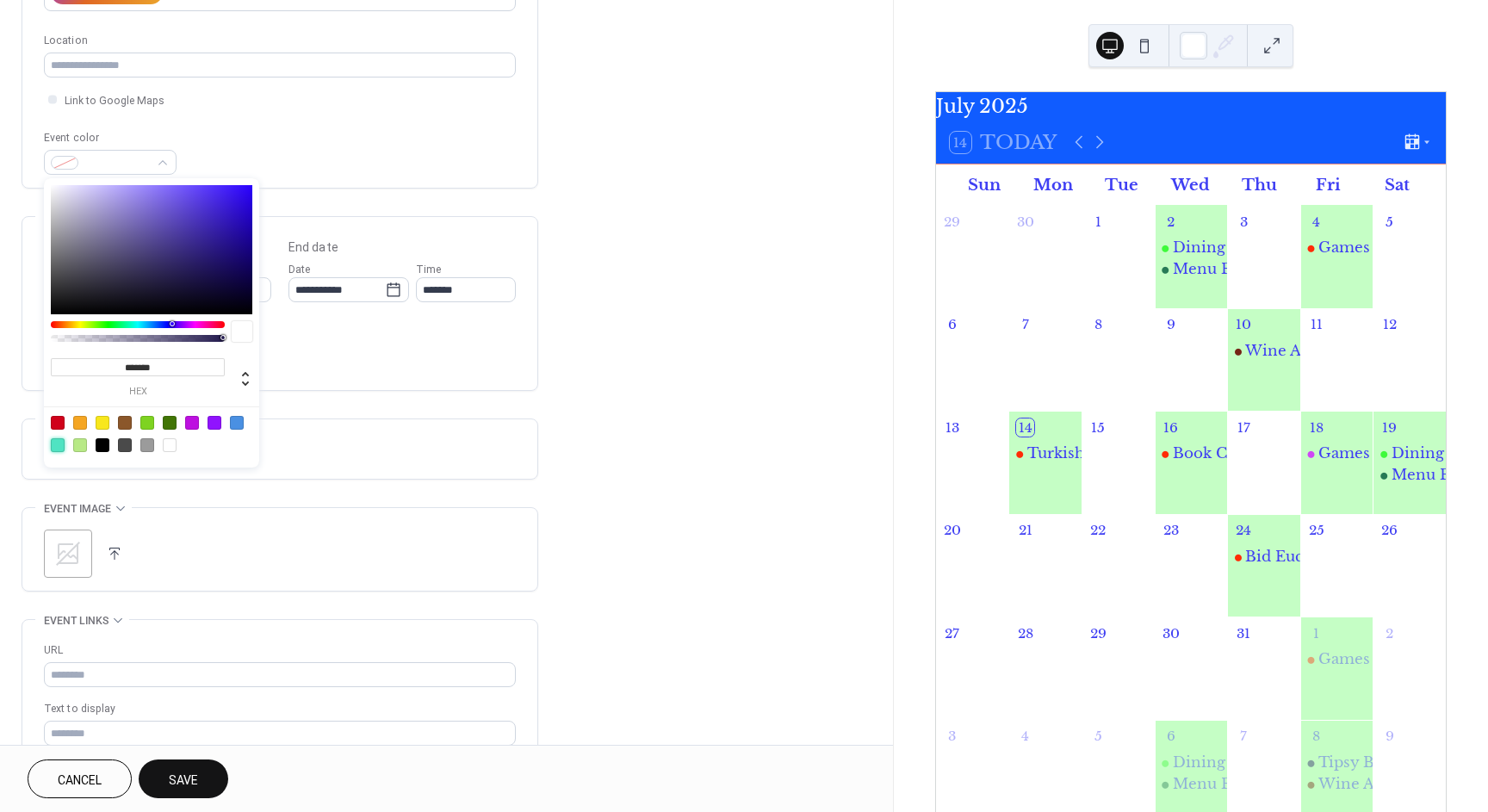 click at bounding box center [58, 445] 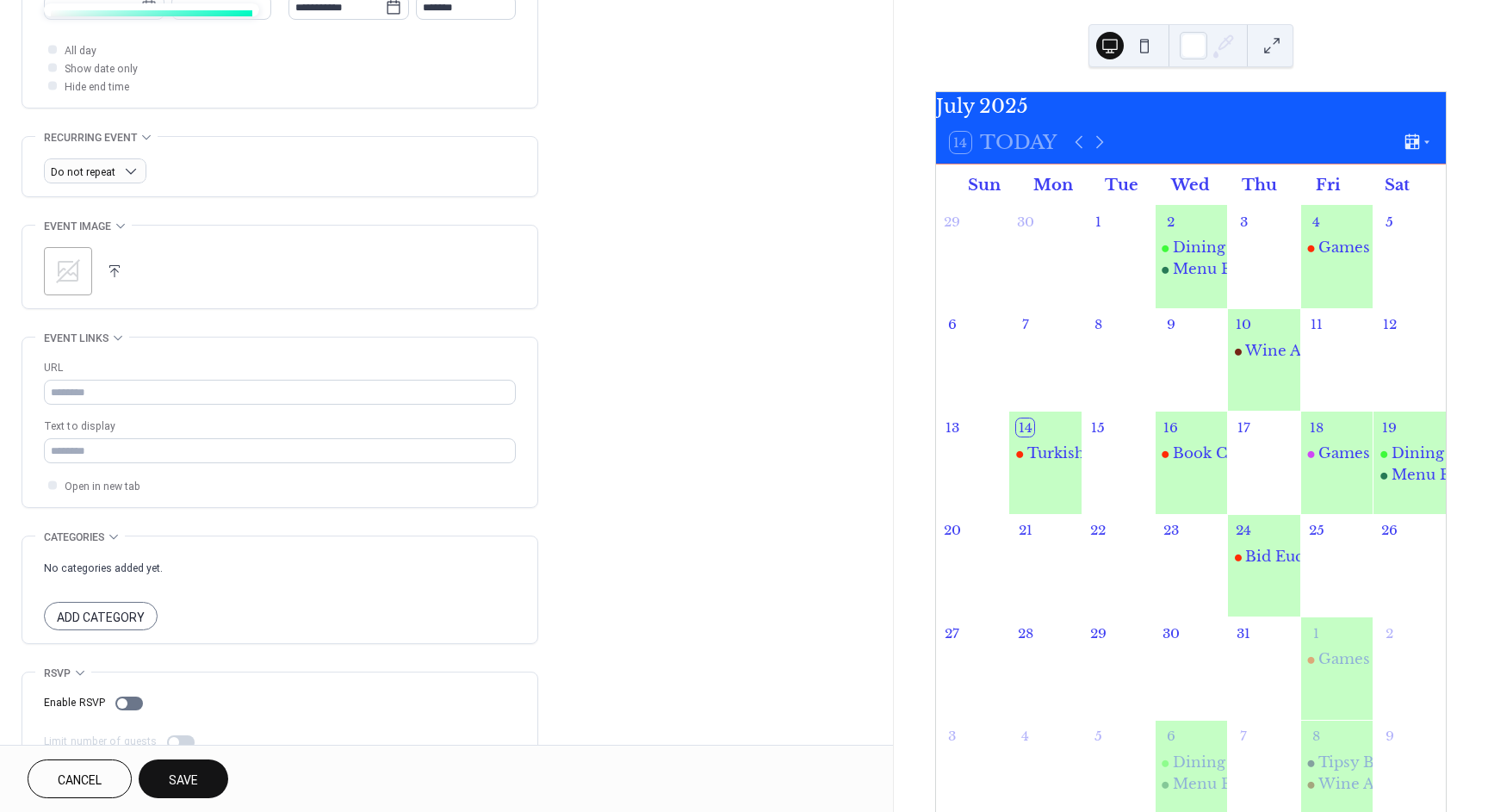 scroll, scrollTop: 664, scrollLeft: 0, axis: vertical 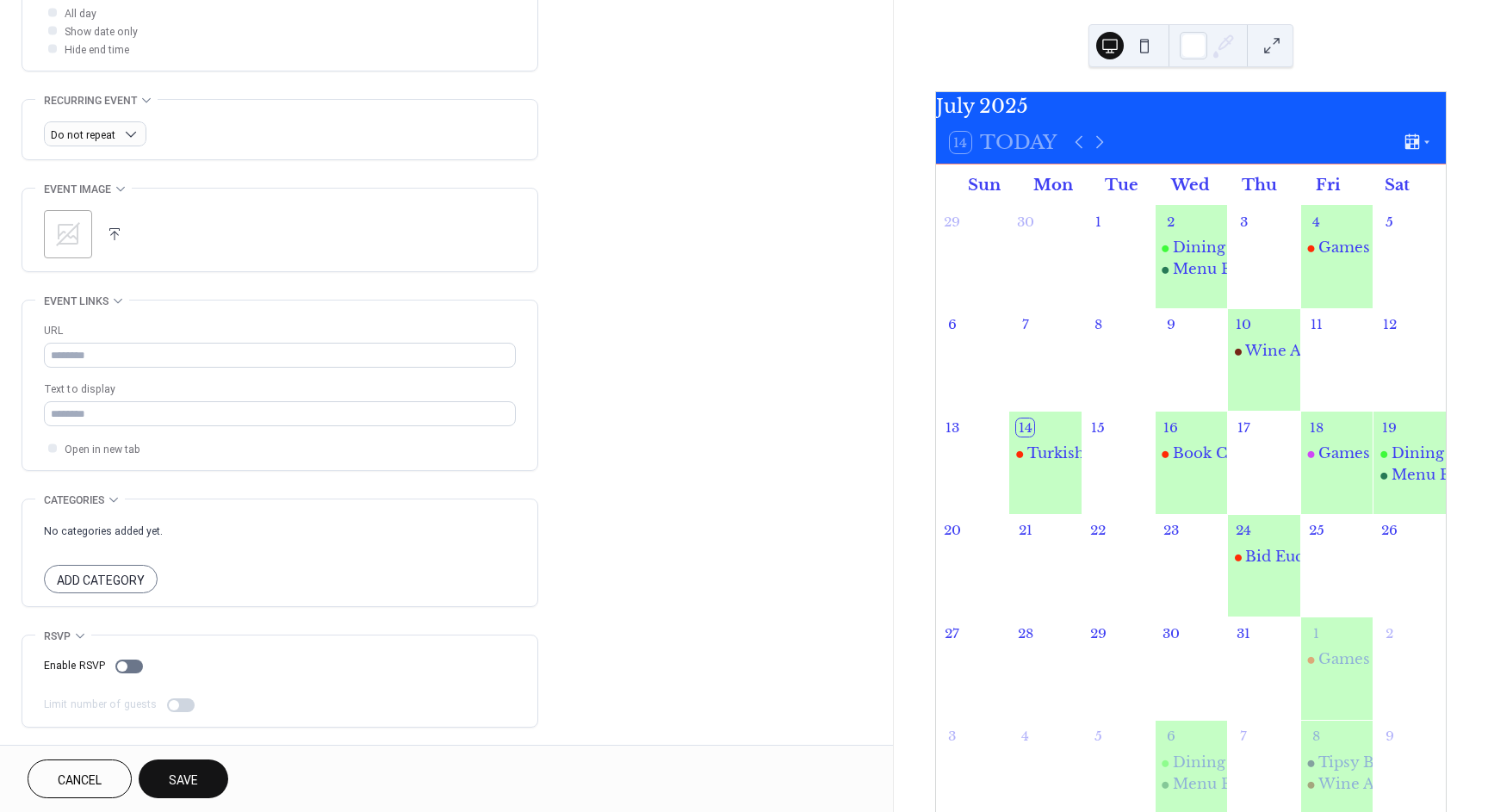 click on "Save" at bounding box center (183, 780) 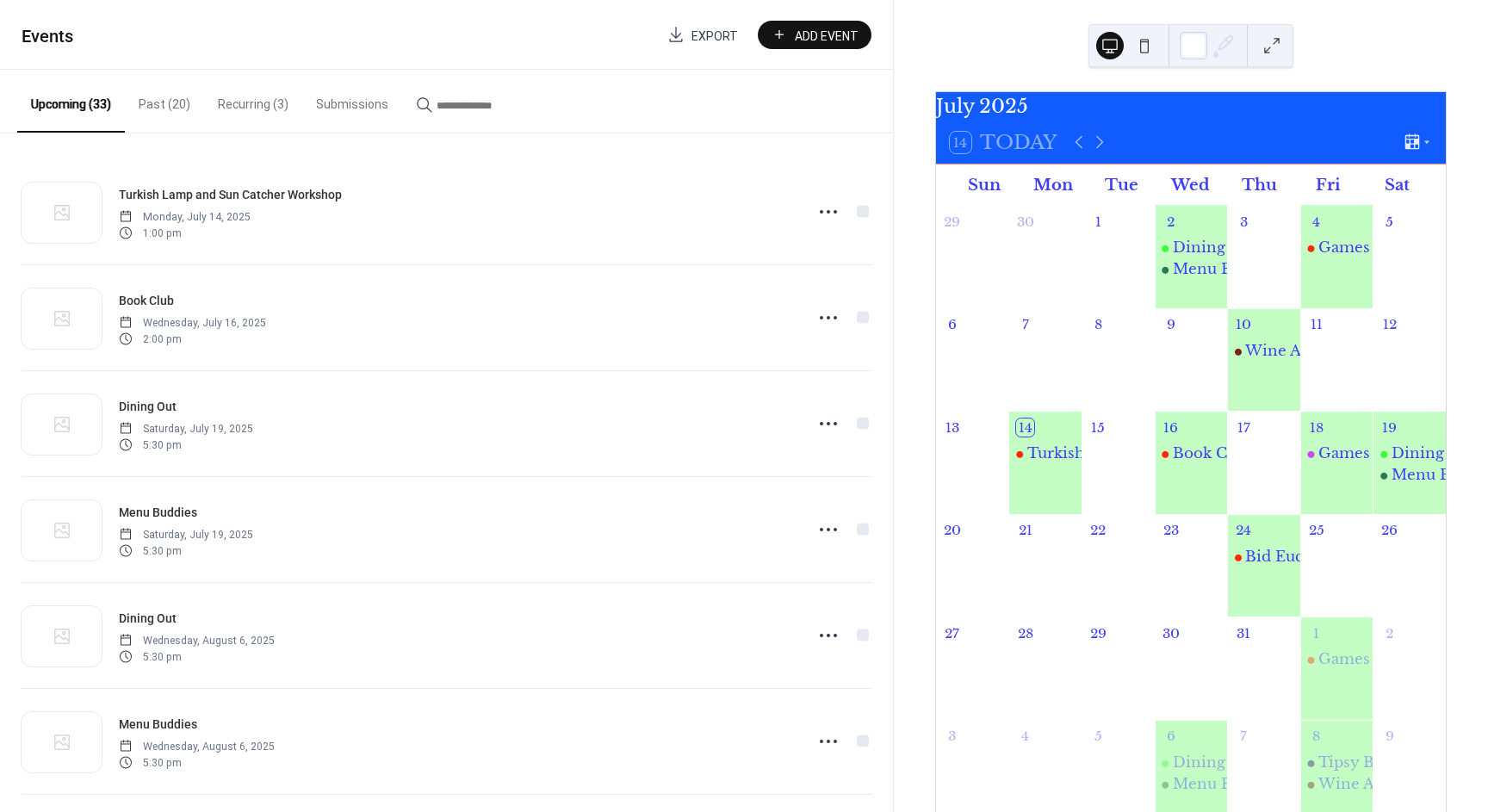 click on "Add Event" at bounding box center (827, 35) 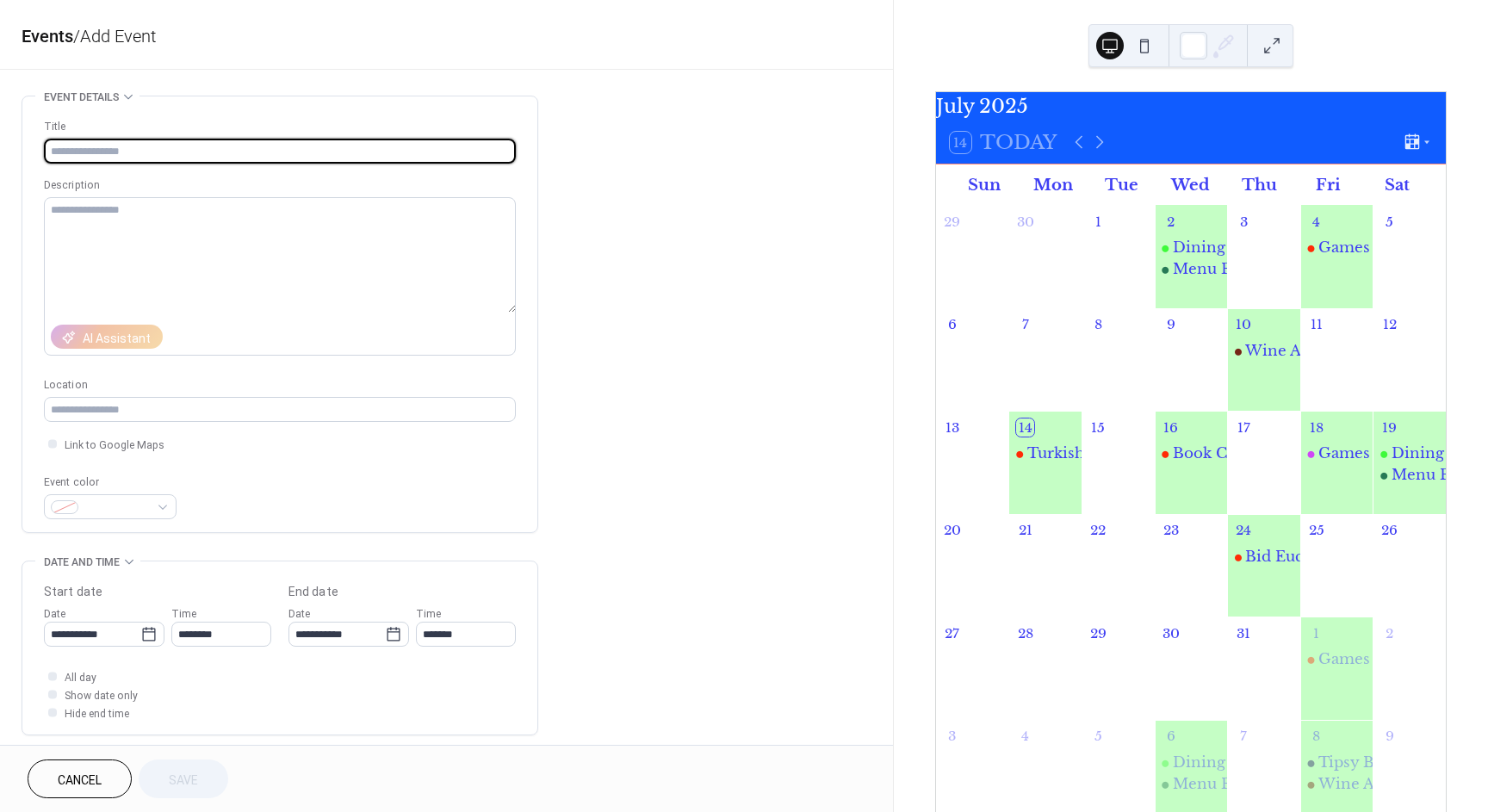 click at bounding box center (280, 151) 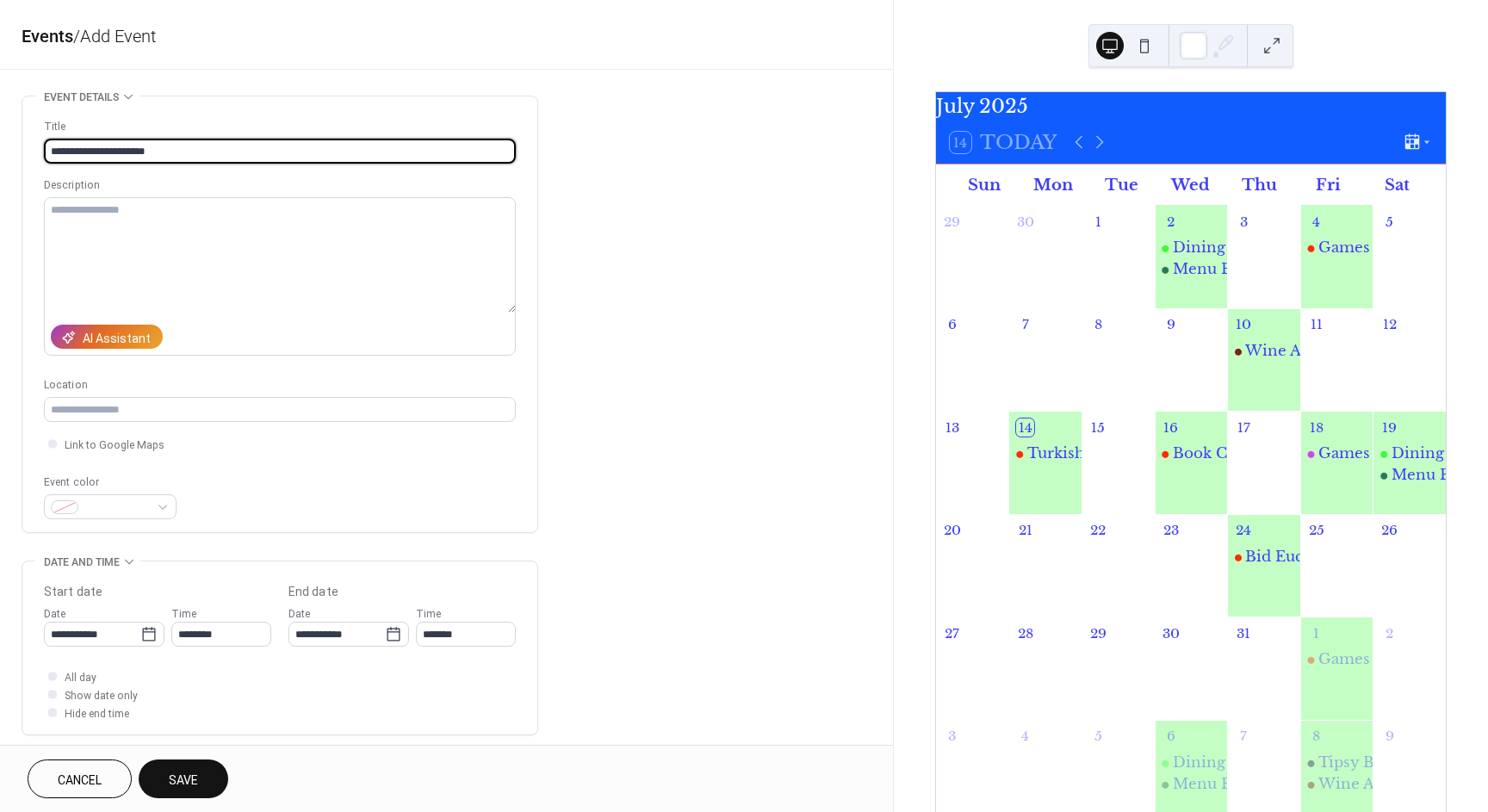 type on "**********" 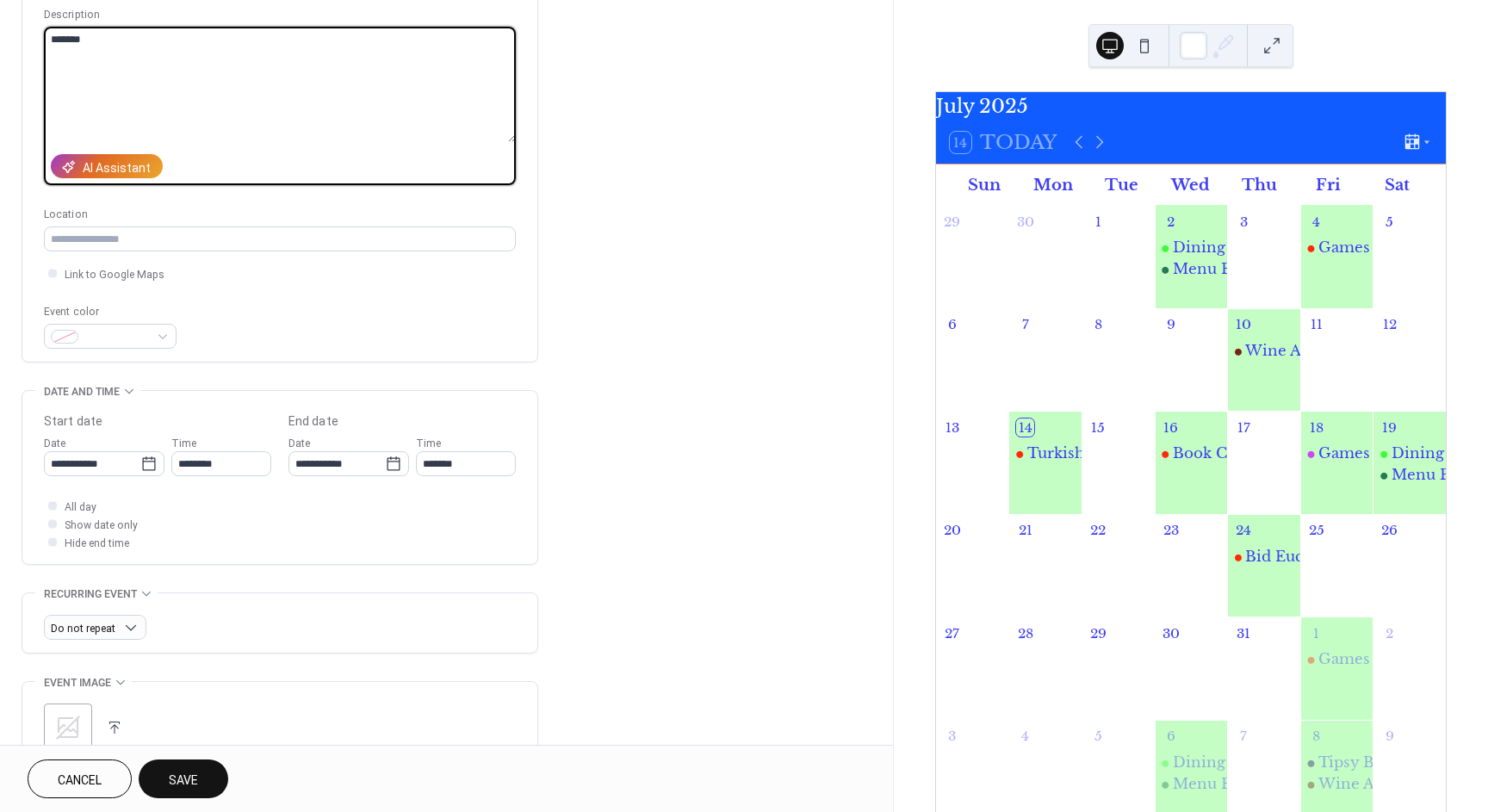 scroll, scrollTop: 172, scrollLeft: 0, axis: vertical 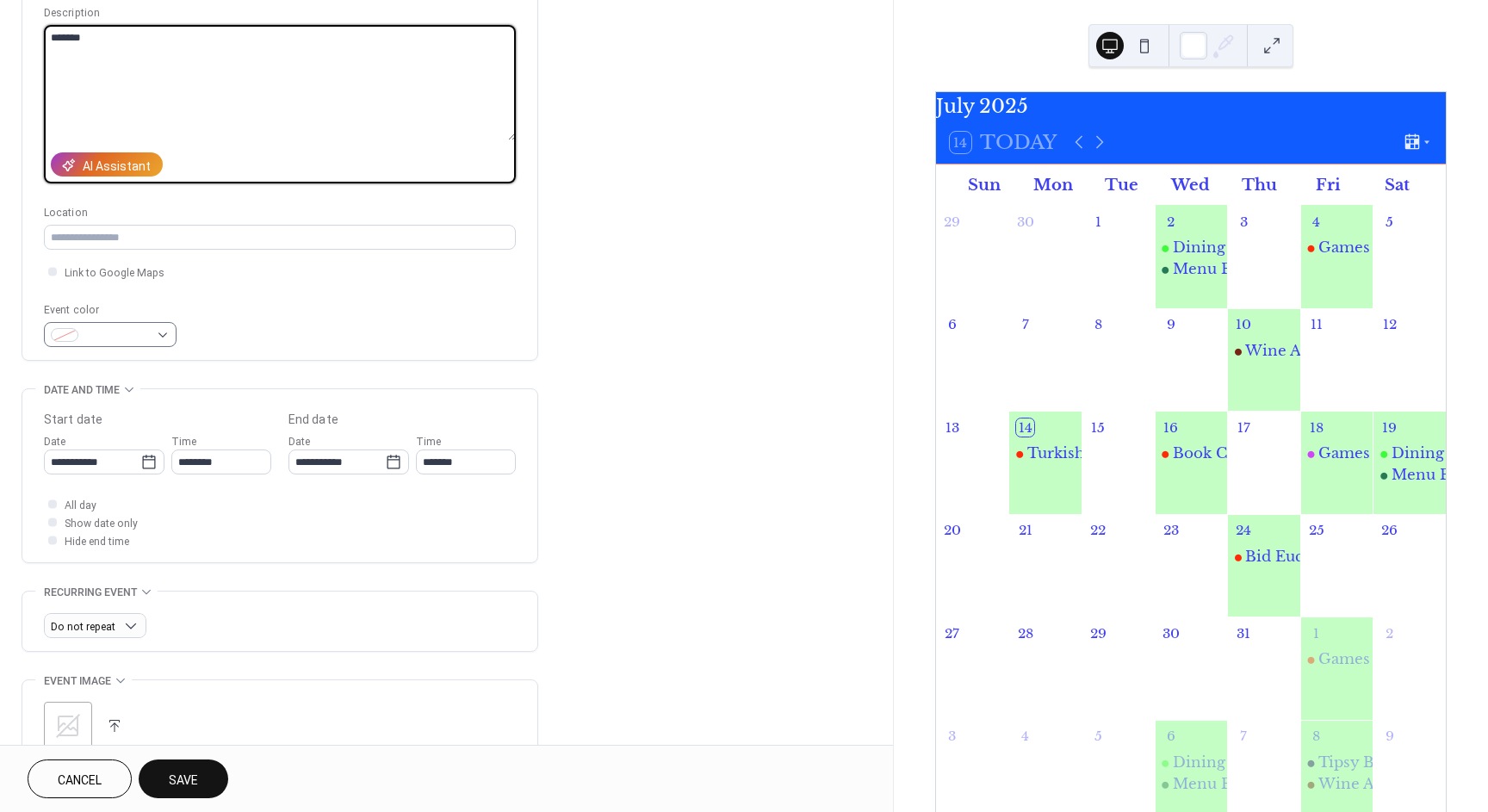 type on "******" 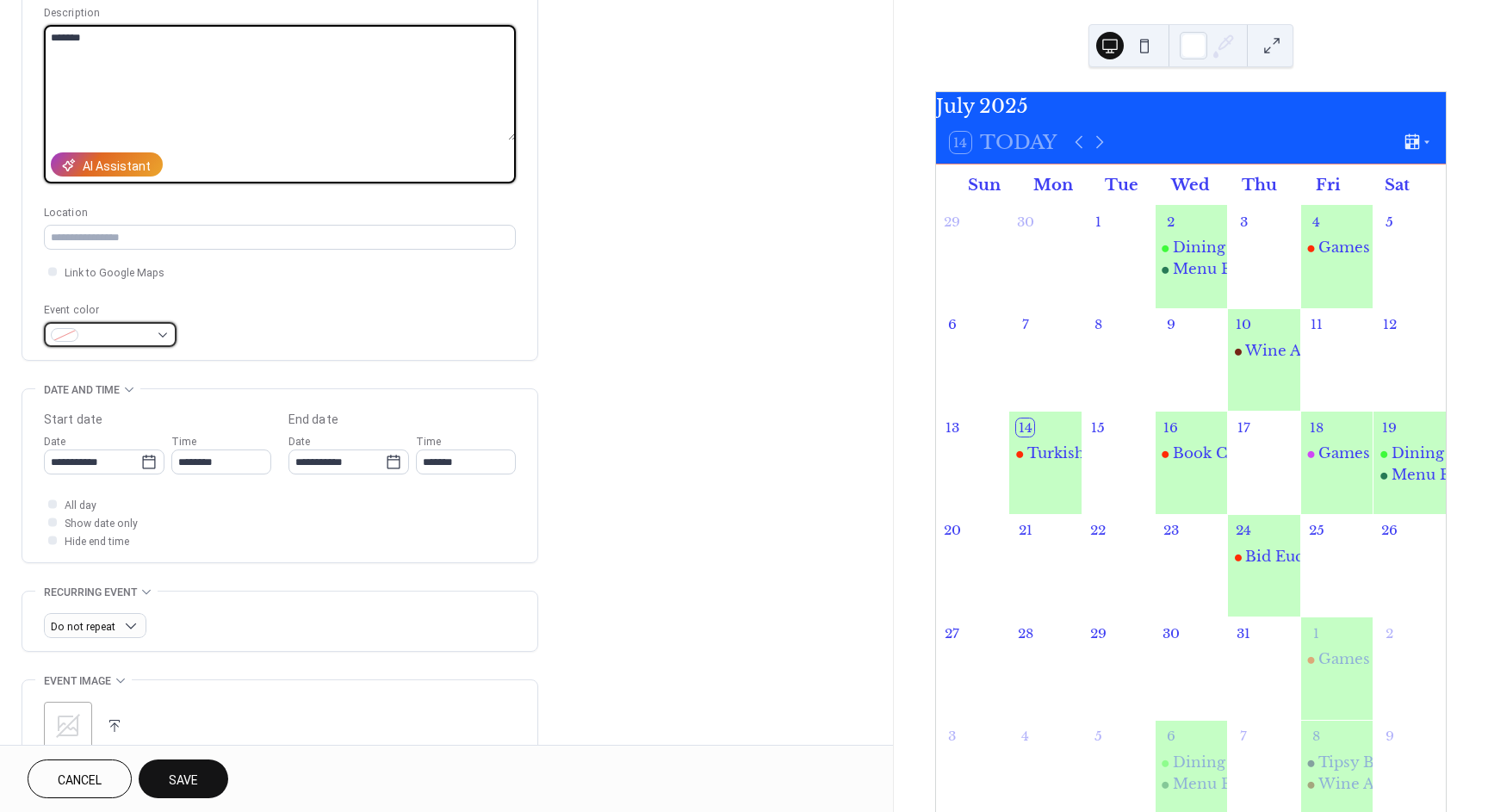 click at bounding box center [110, 334] 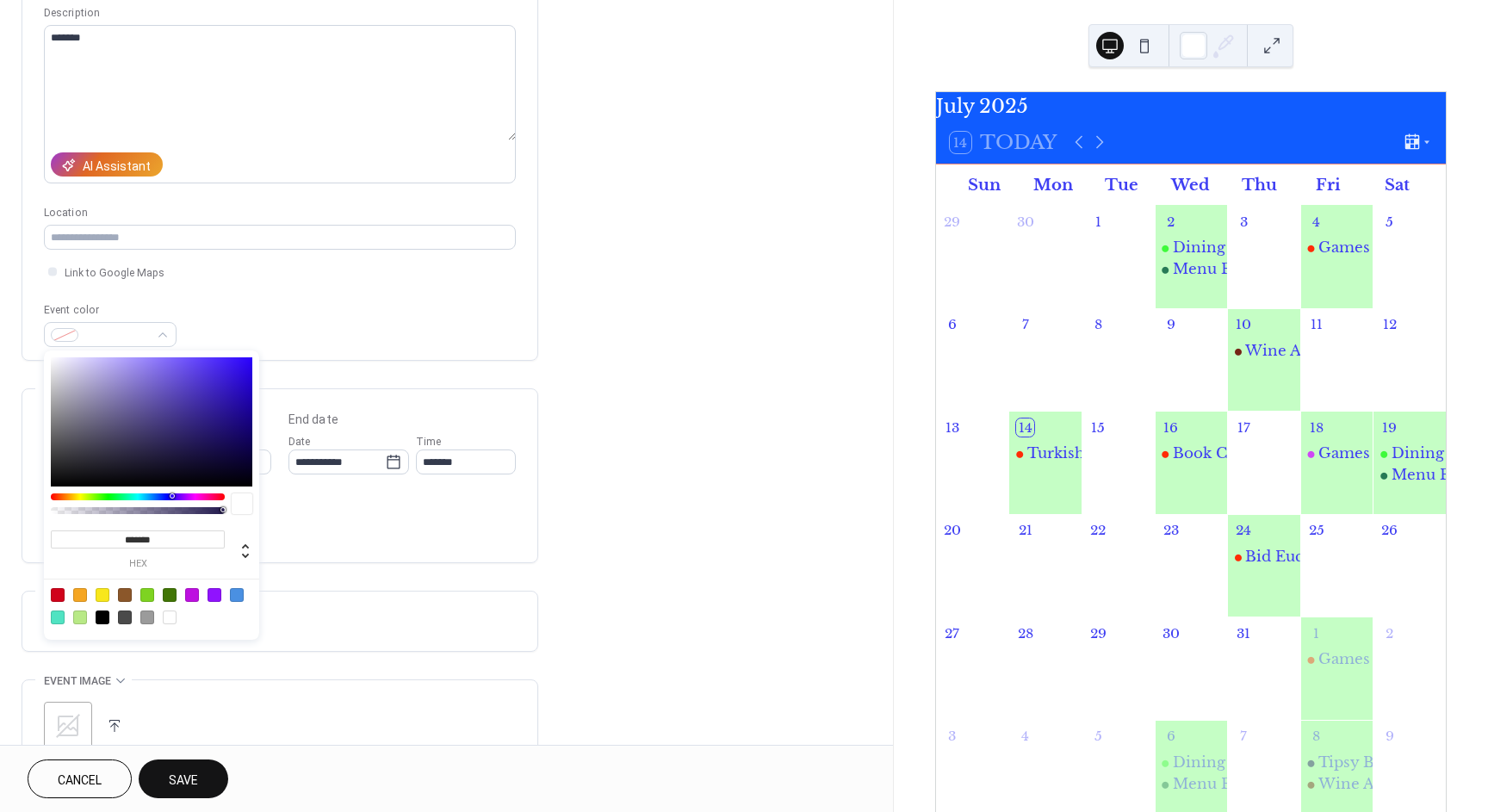 click at bounding box center [58, 617] 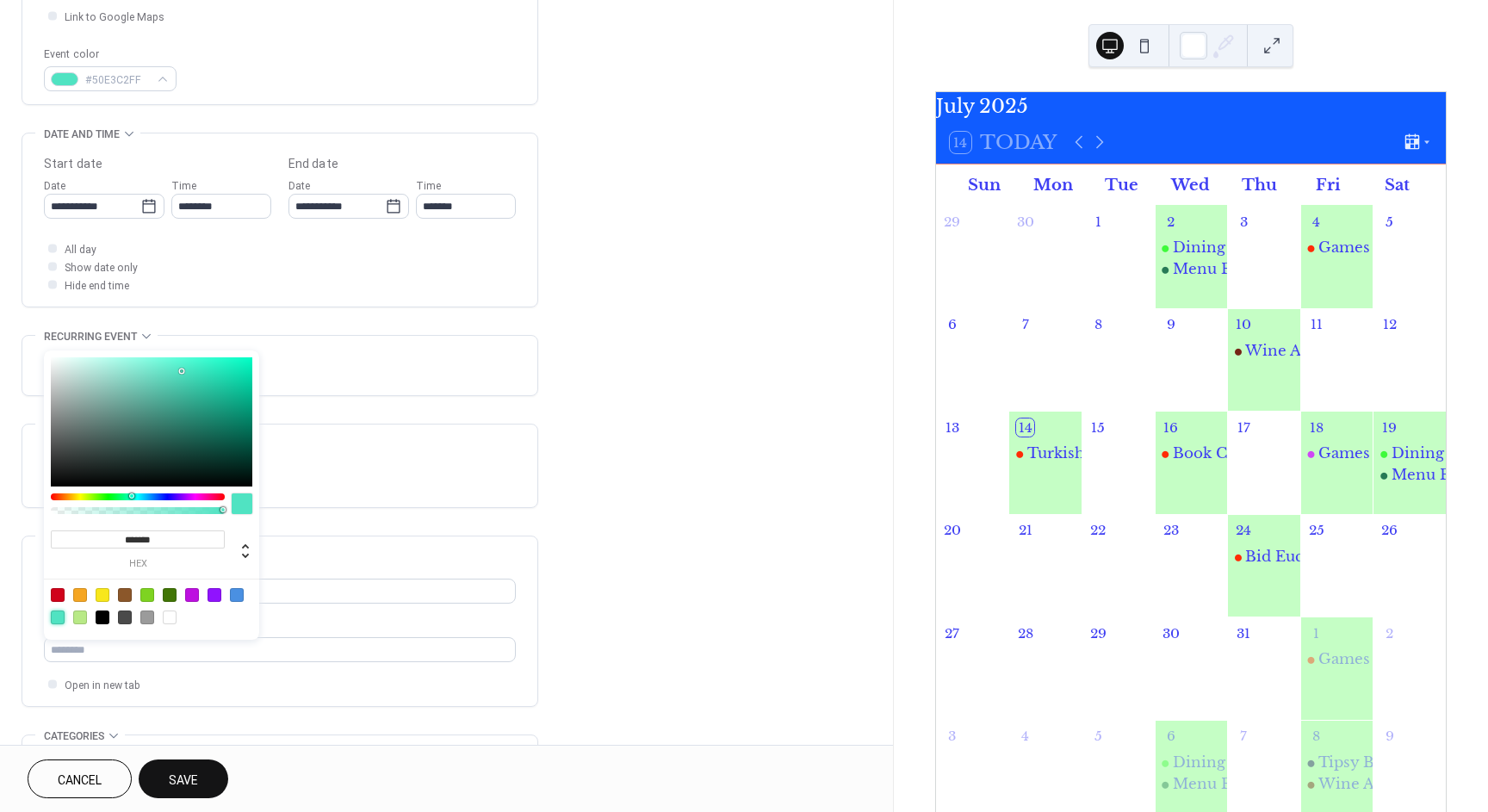scroll, scrollTop: 431, scrollLeft: 0, axis: vertical 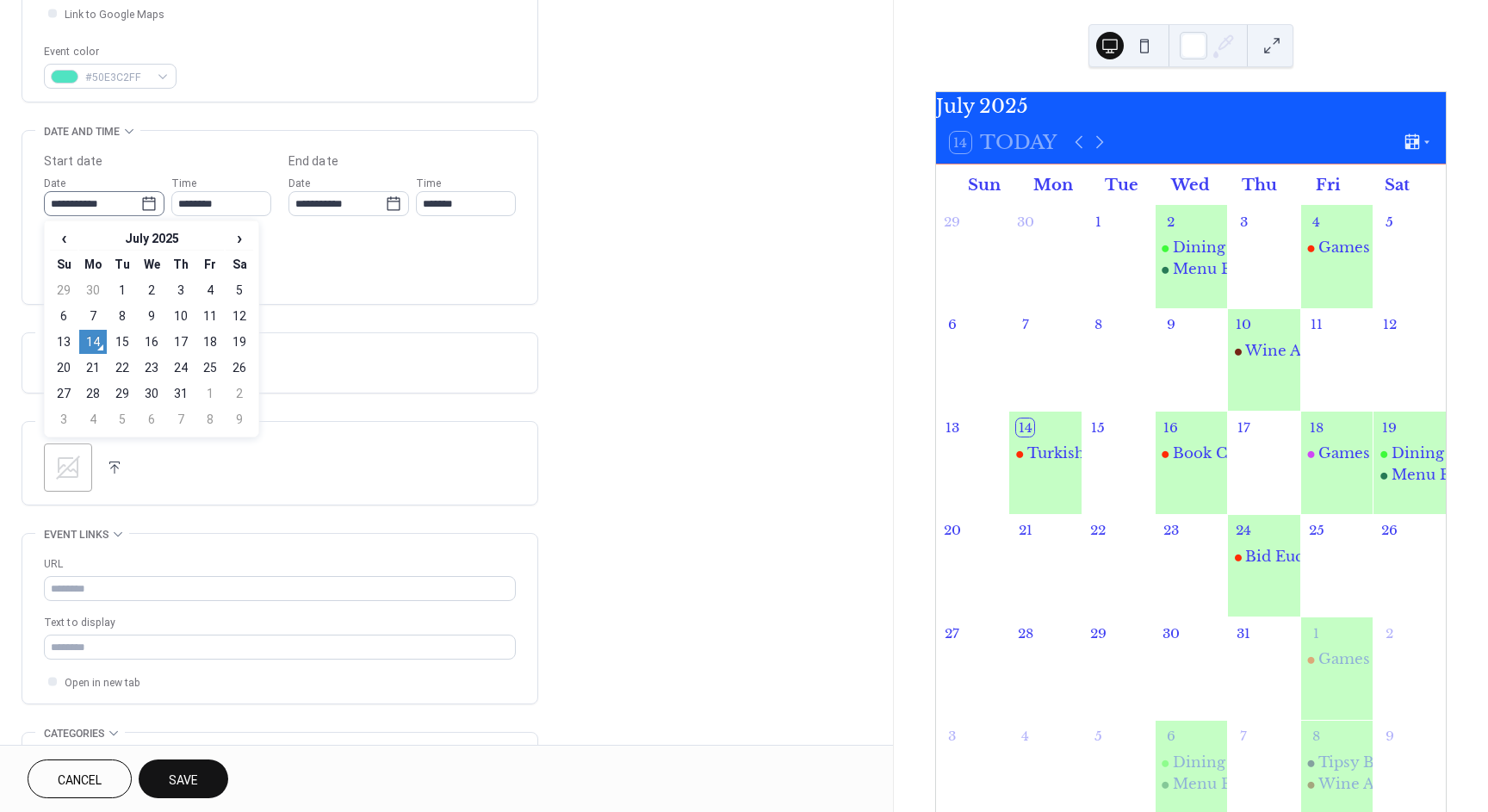 click 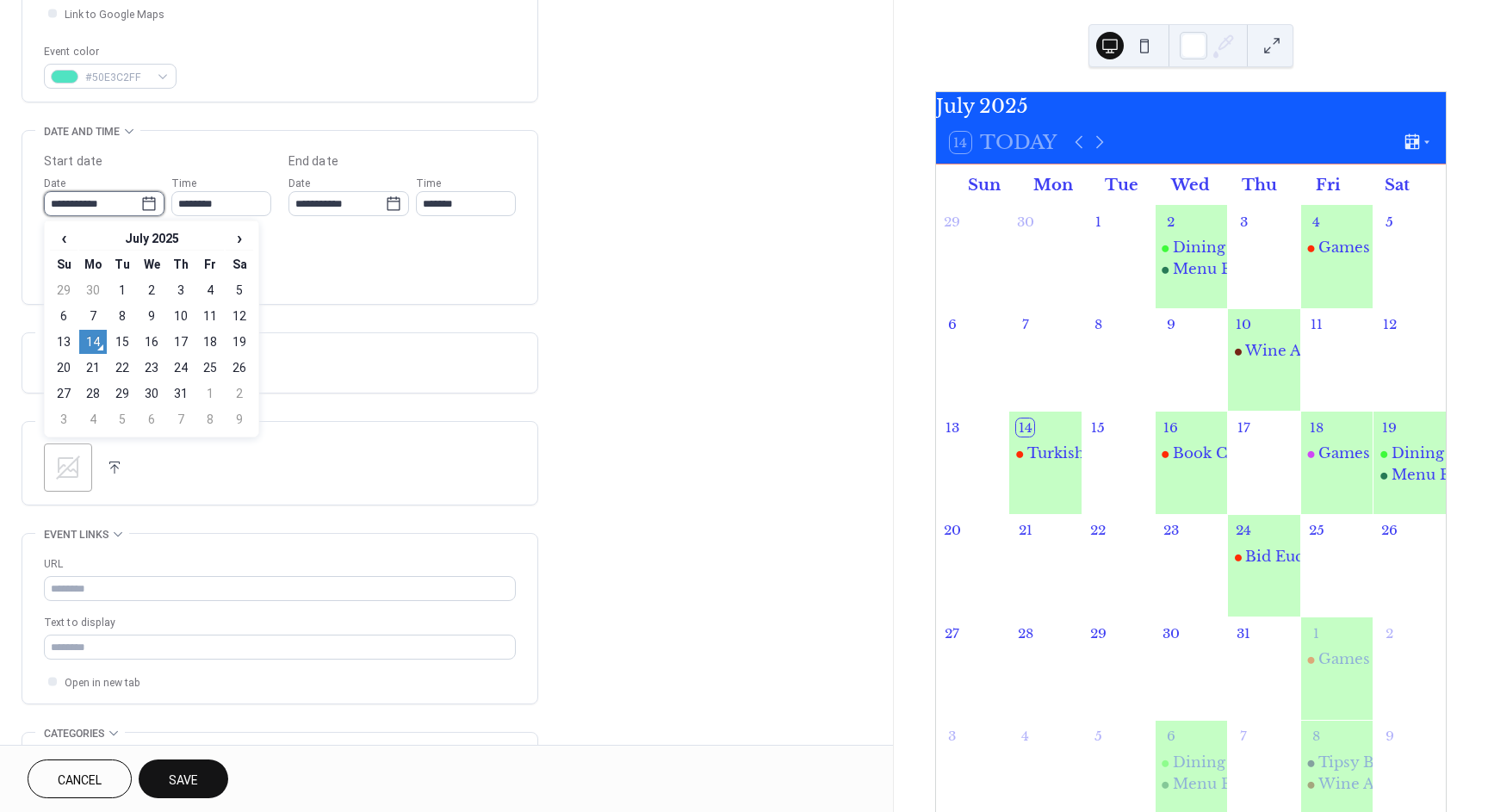 click on "**********" at bounding box center (92, 203) 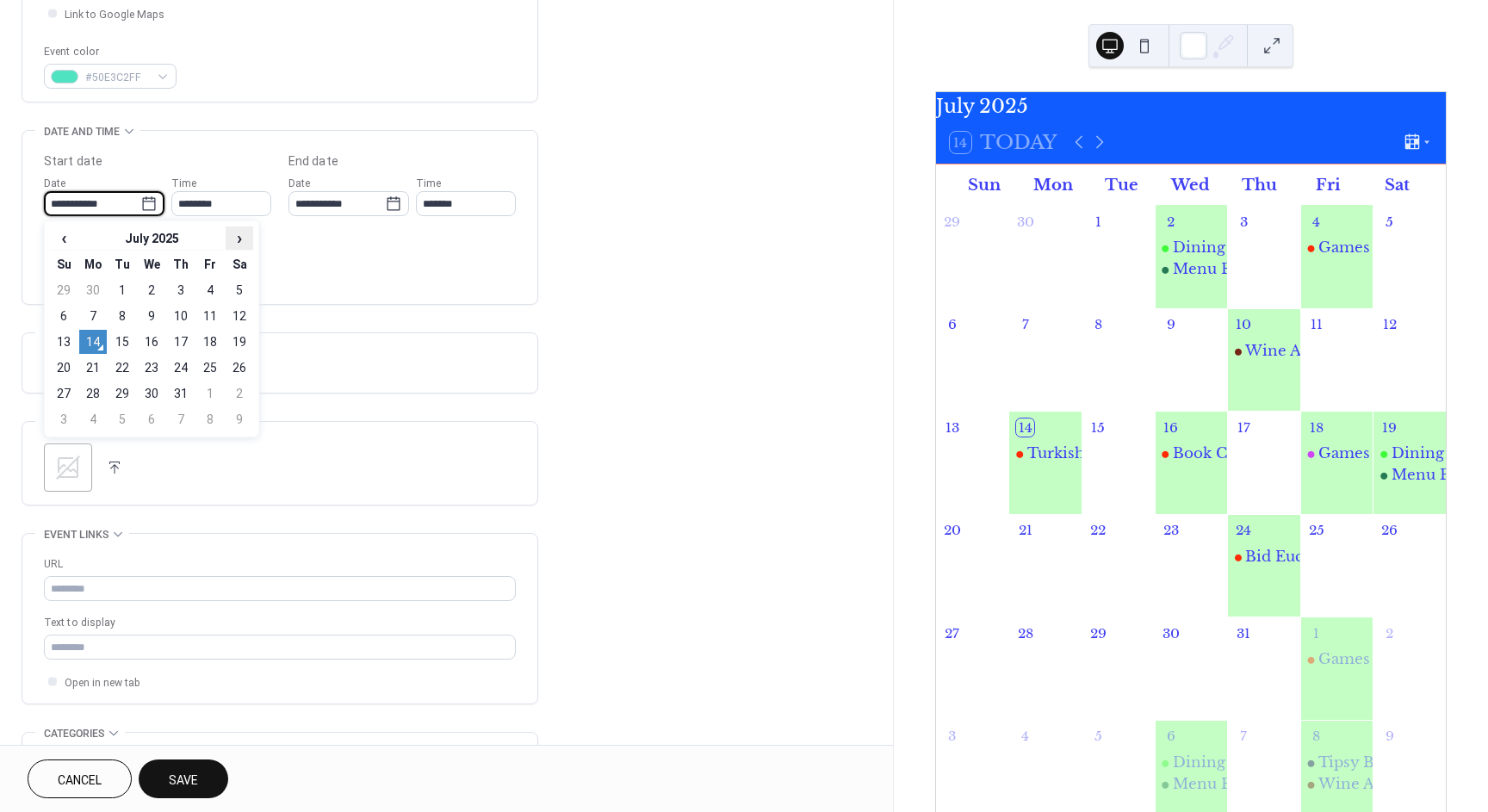click on "›" at bounding box center [239, 238] 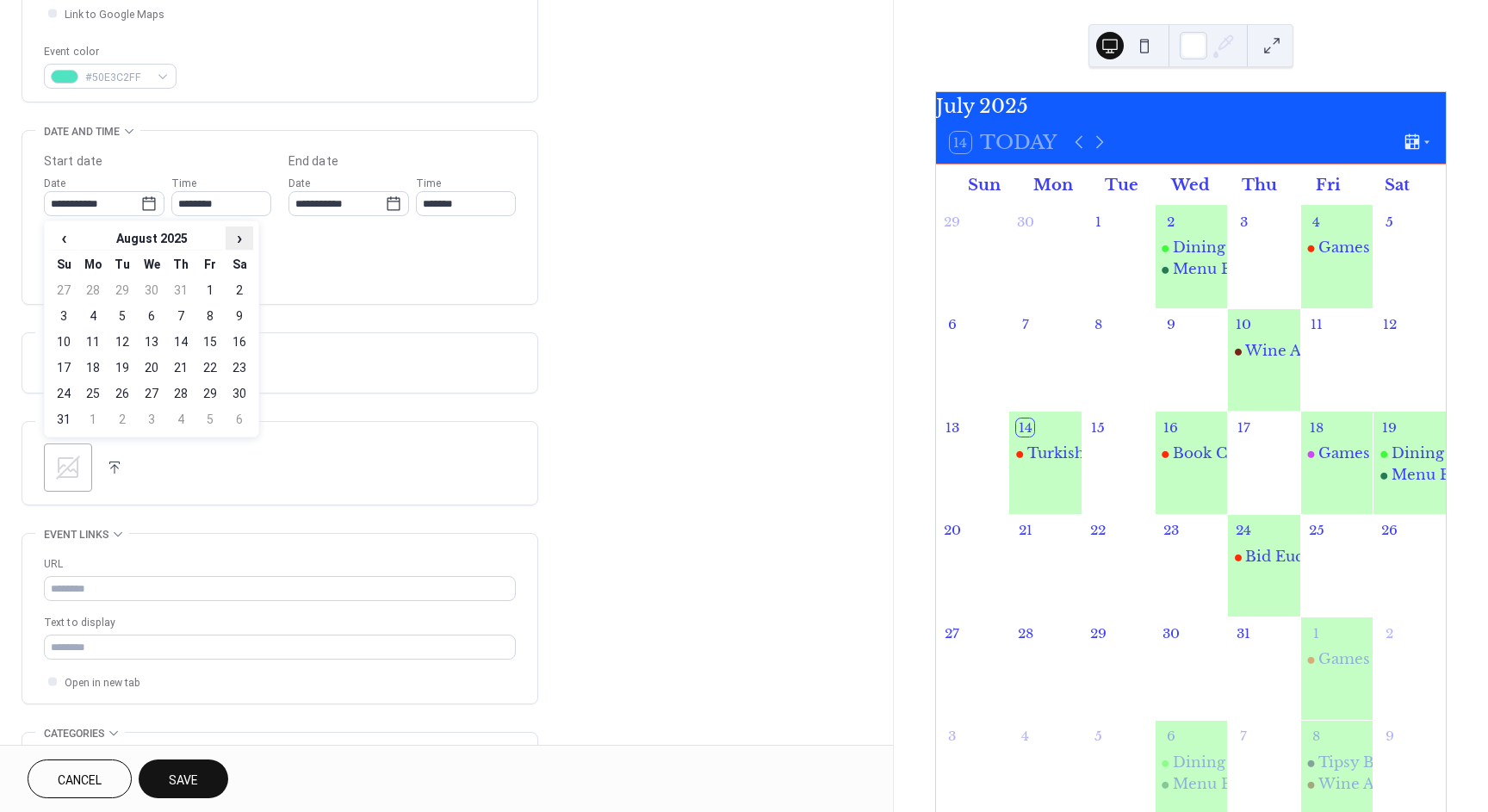 click on "›" at bounding box center (239, 238) 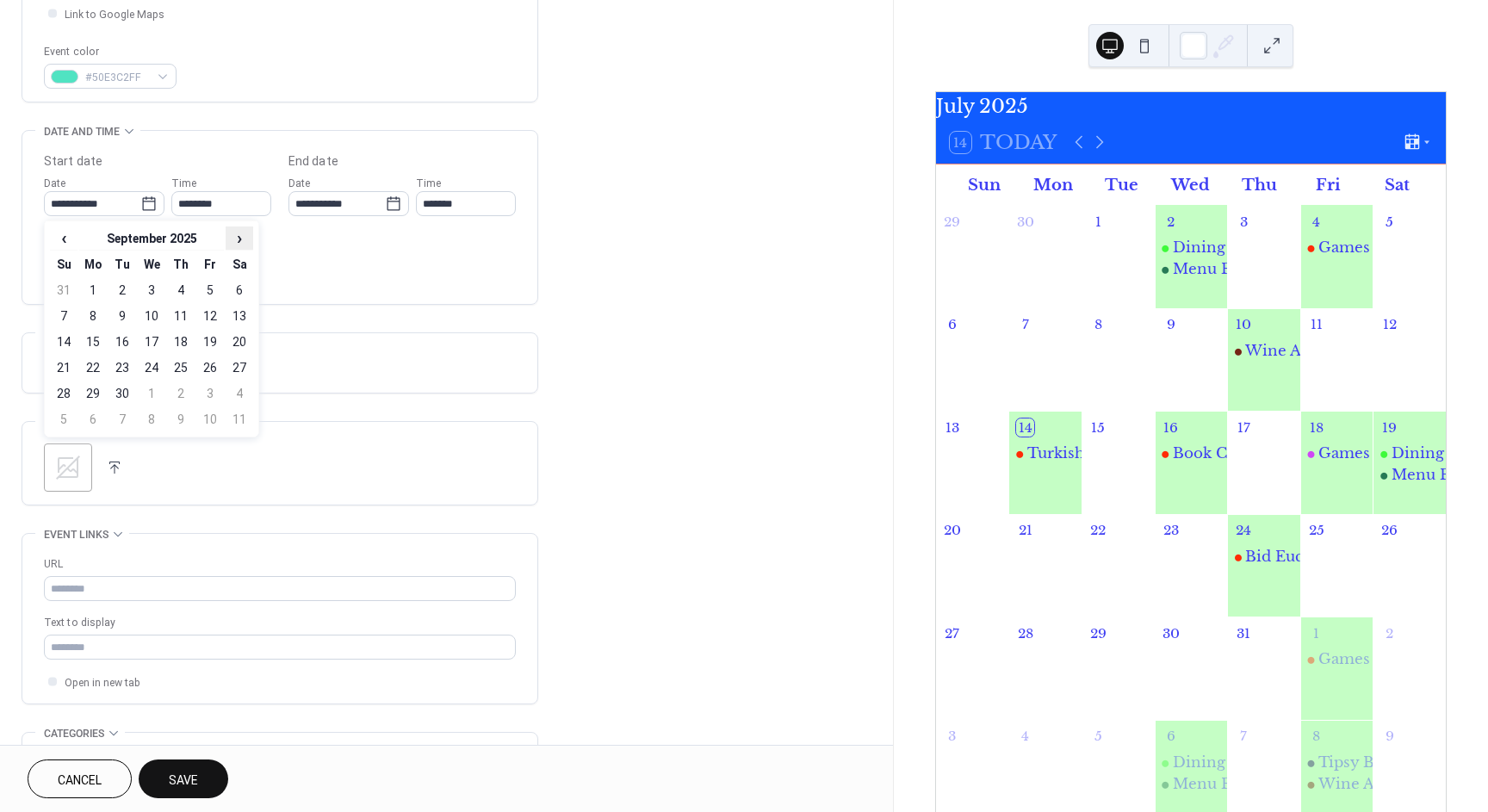 click on "›" at bounding box center [239, 238] 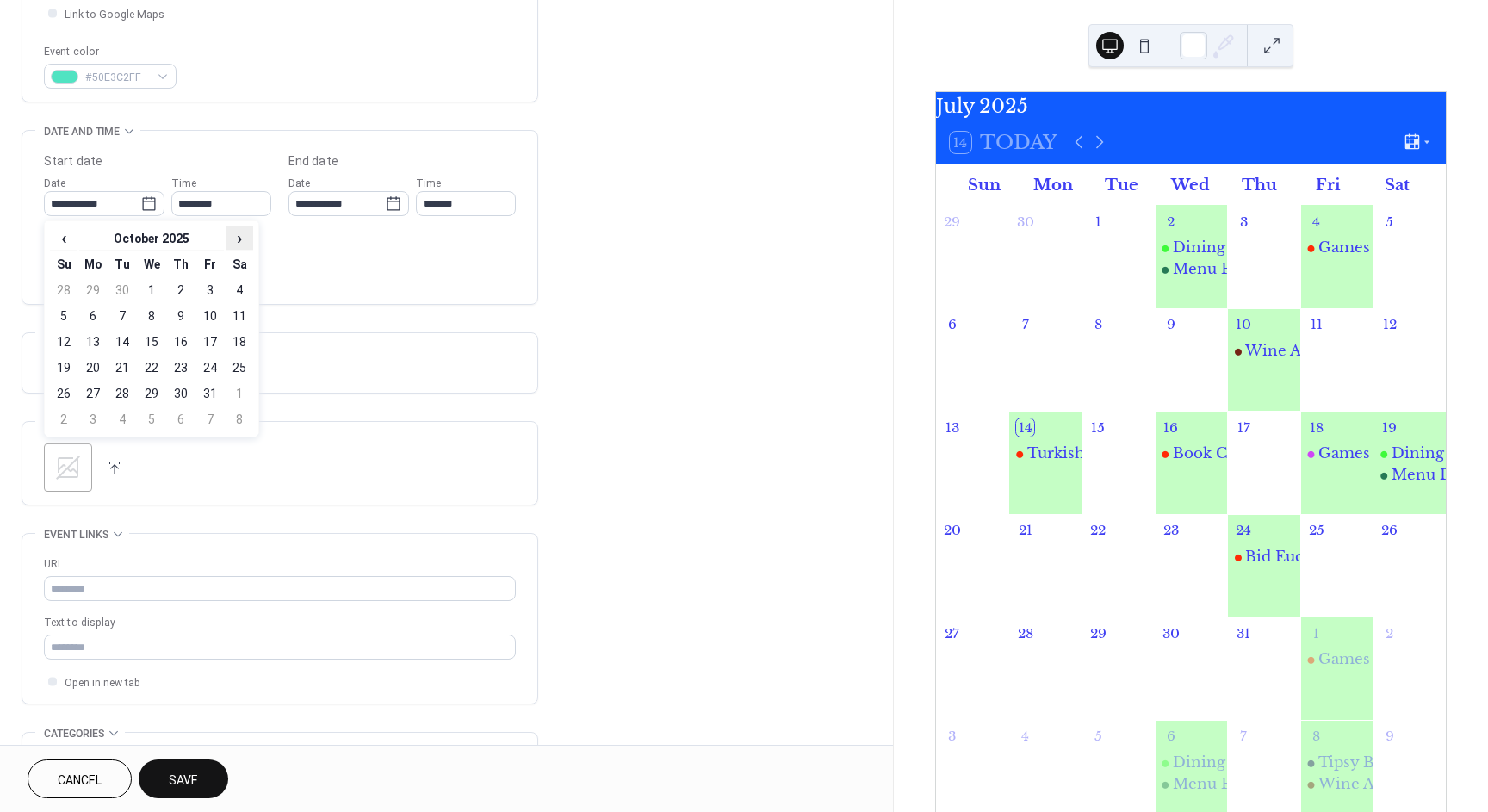 click on "›" at bounding box center [239, 238] 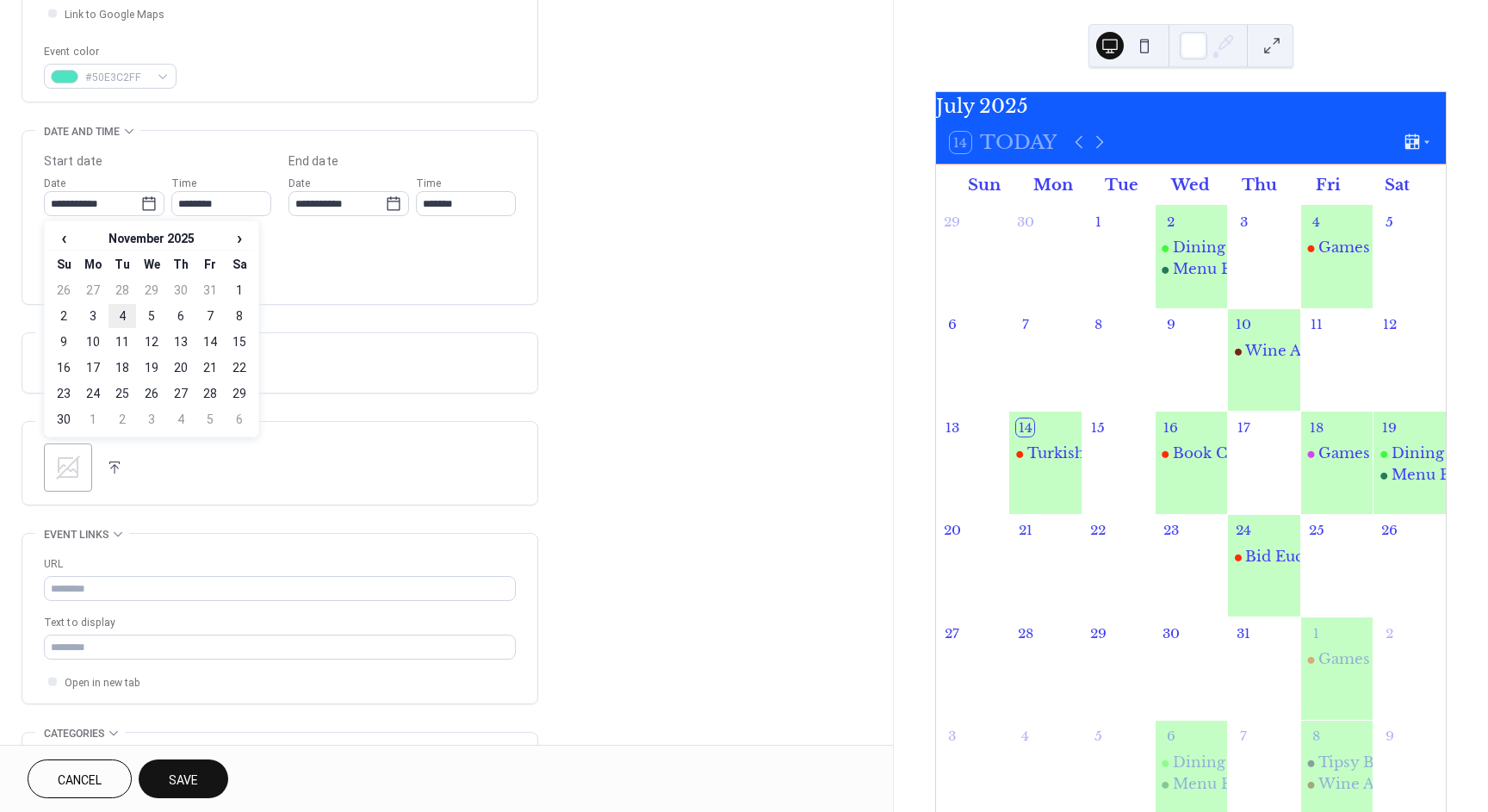 click on "4" at bounding box center (122, 316) 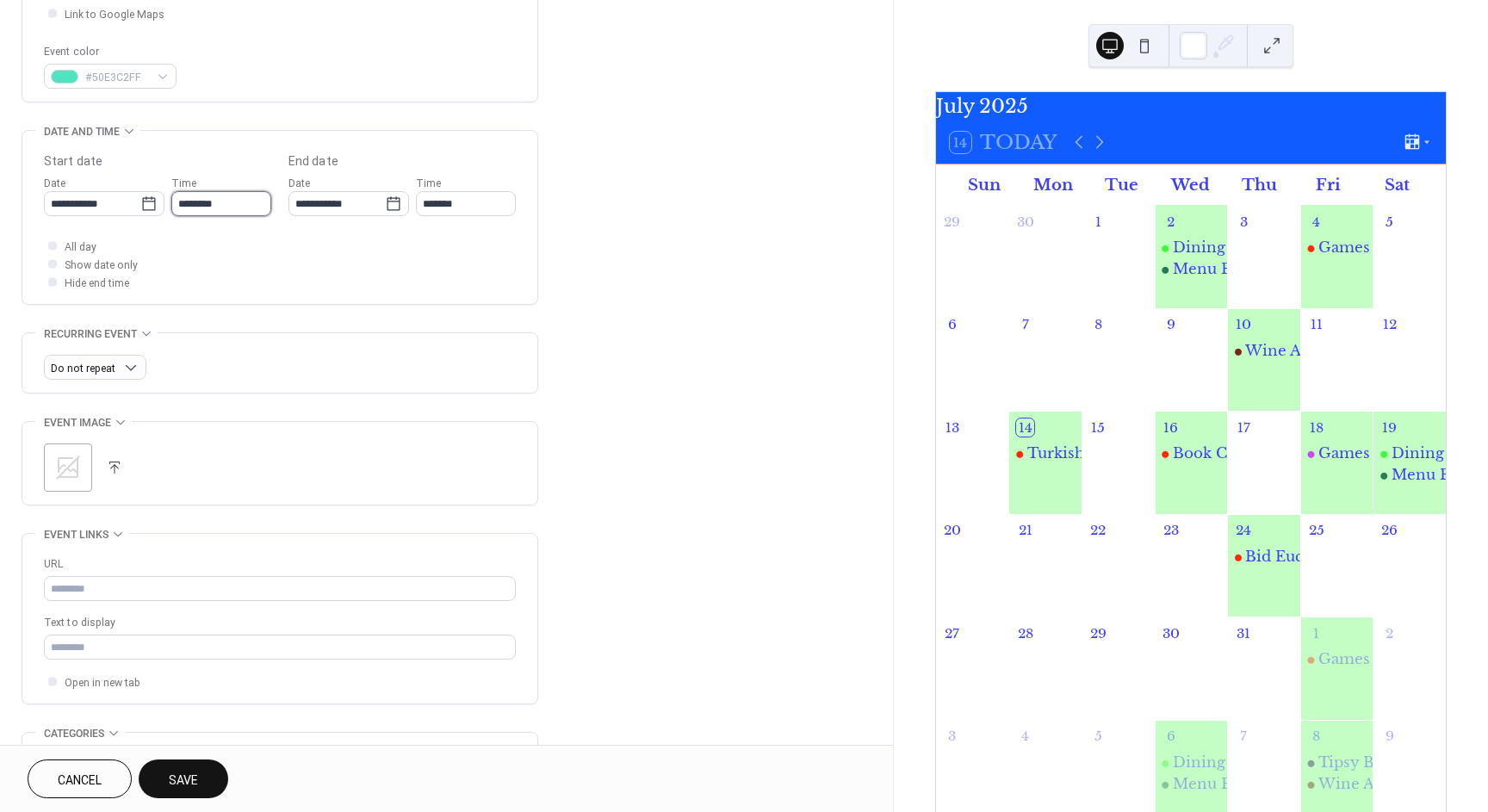 click on "********" at bounding box center [221, 203] 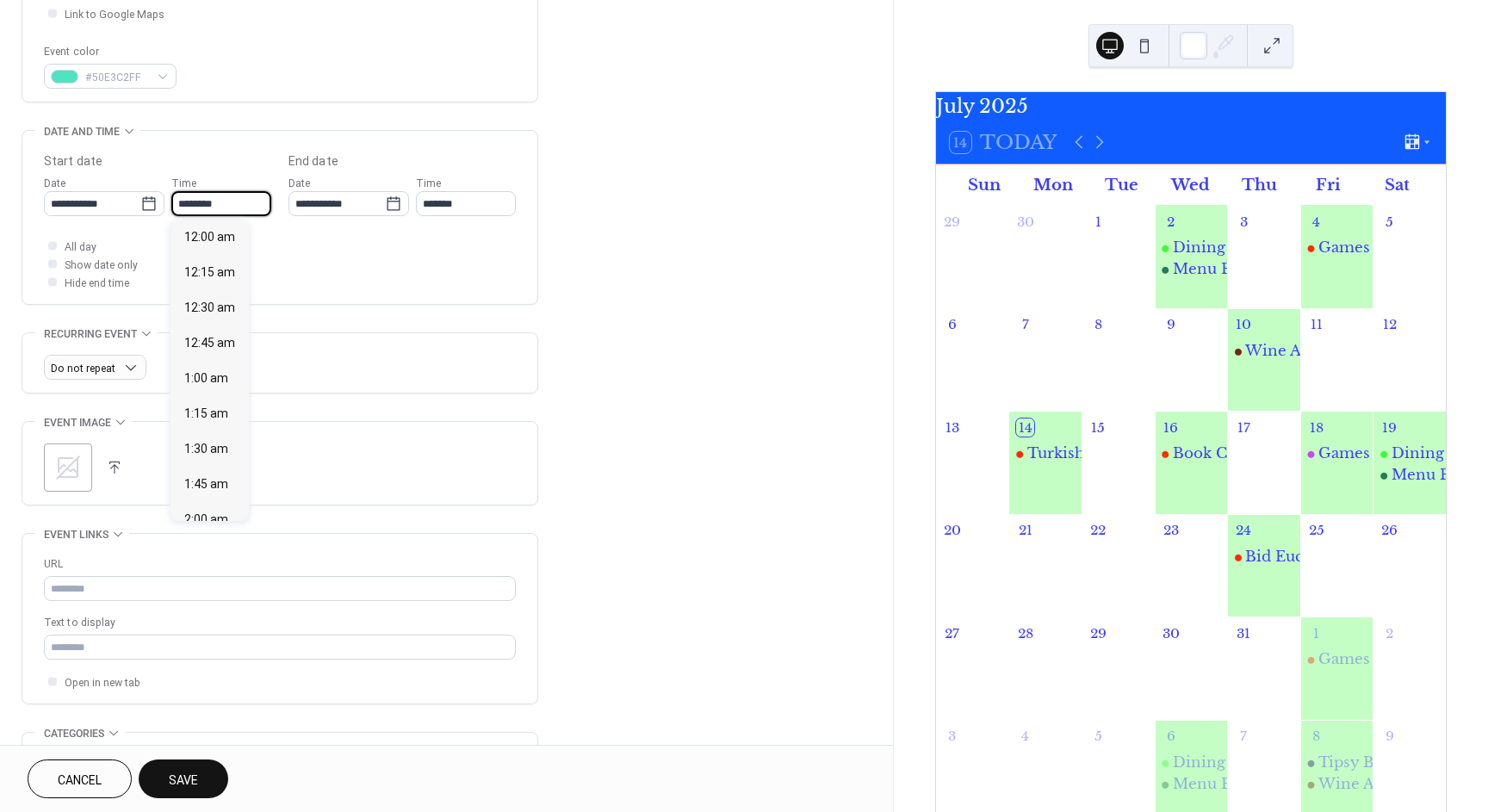 scroll, scrollTop: 1695, scrollLeft: 0, axis: vertical 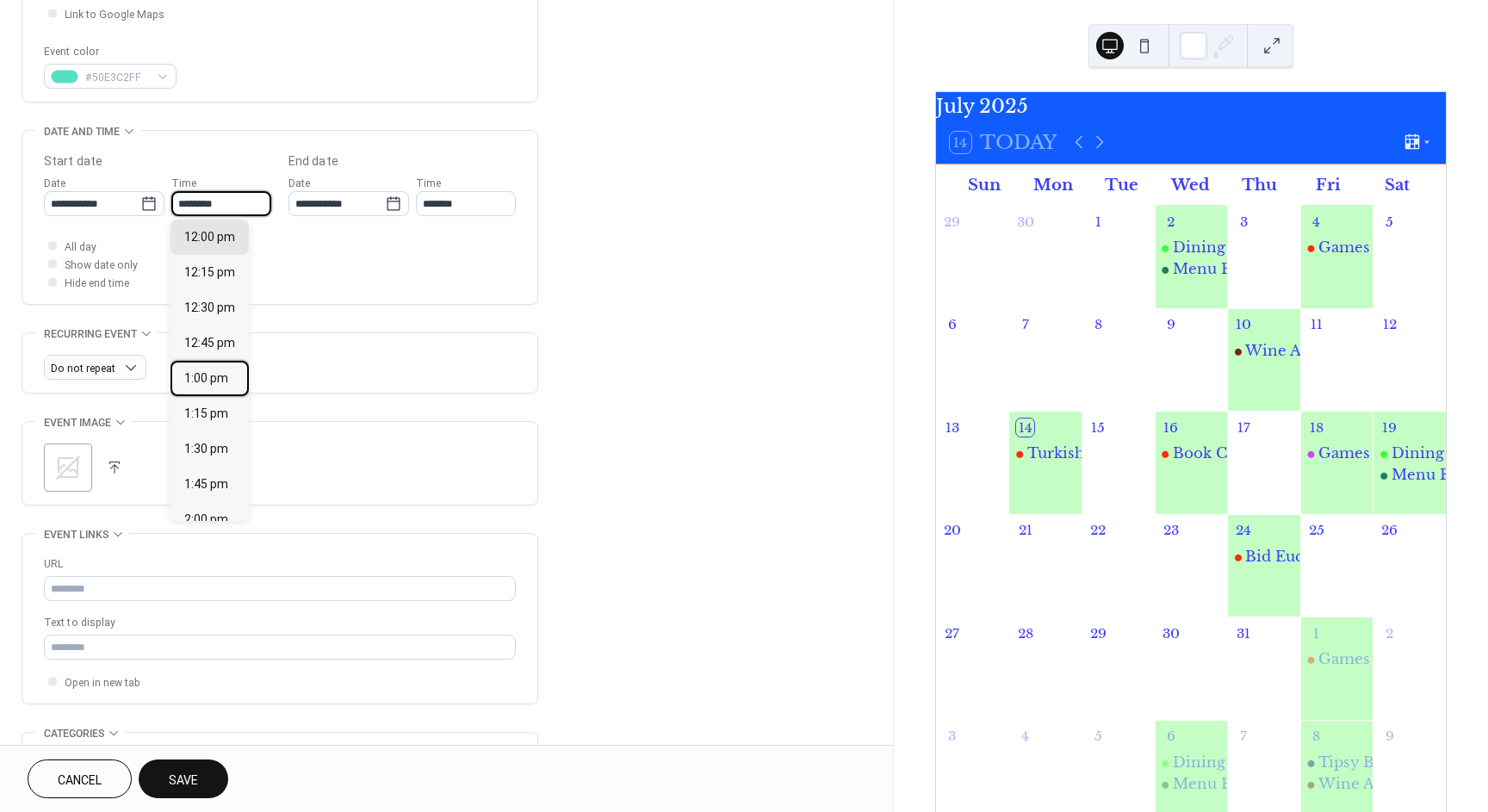 click on "1:00 pm" at bounding box center [206, 378] 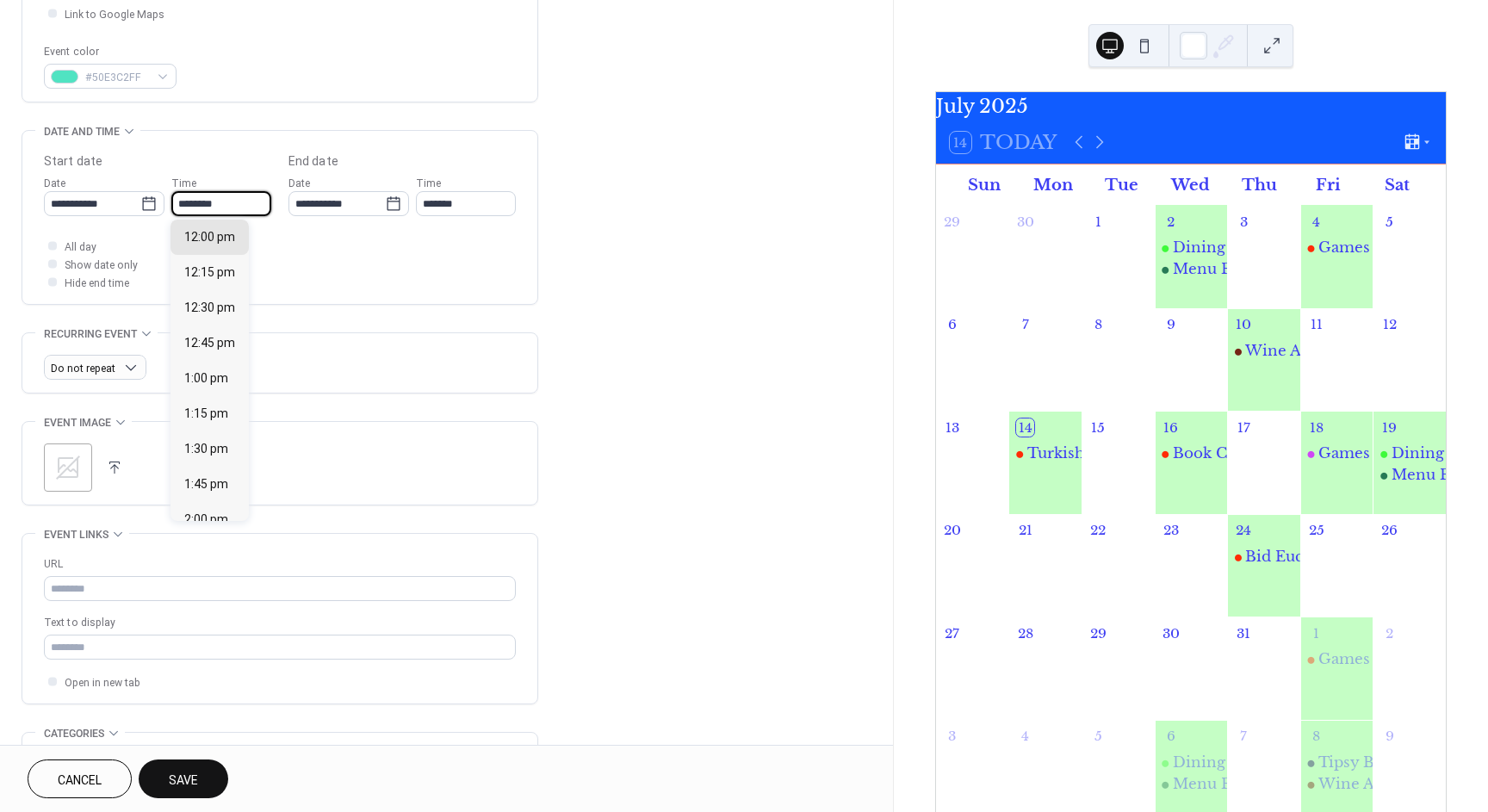 type on "*******" 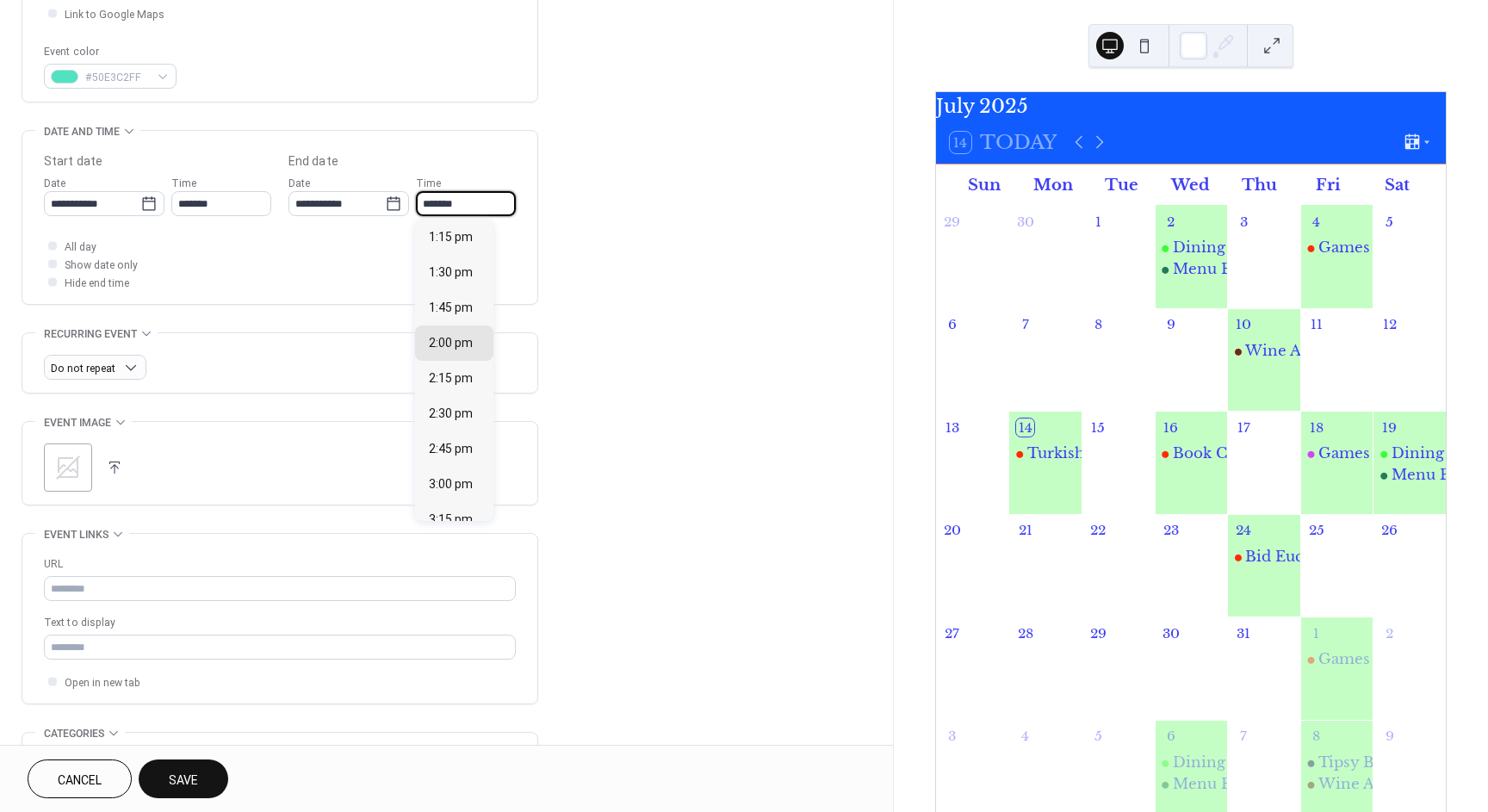 click on "*******" at bounding box center (466, 203) 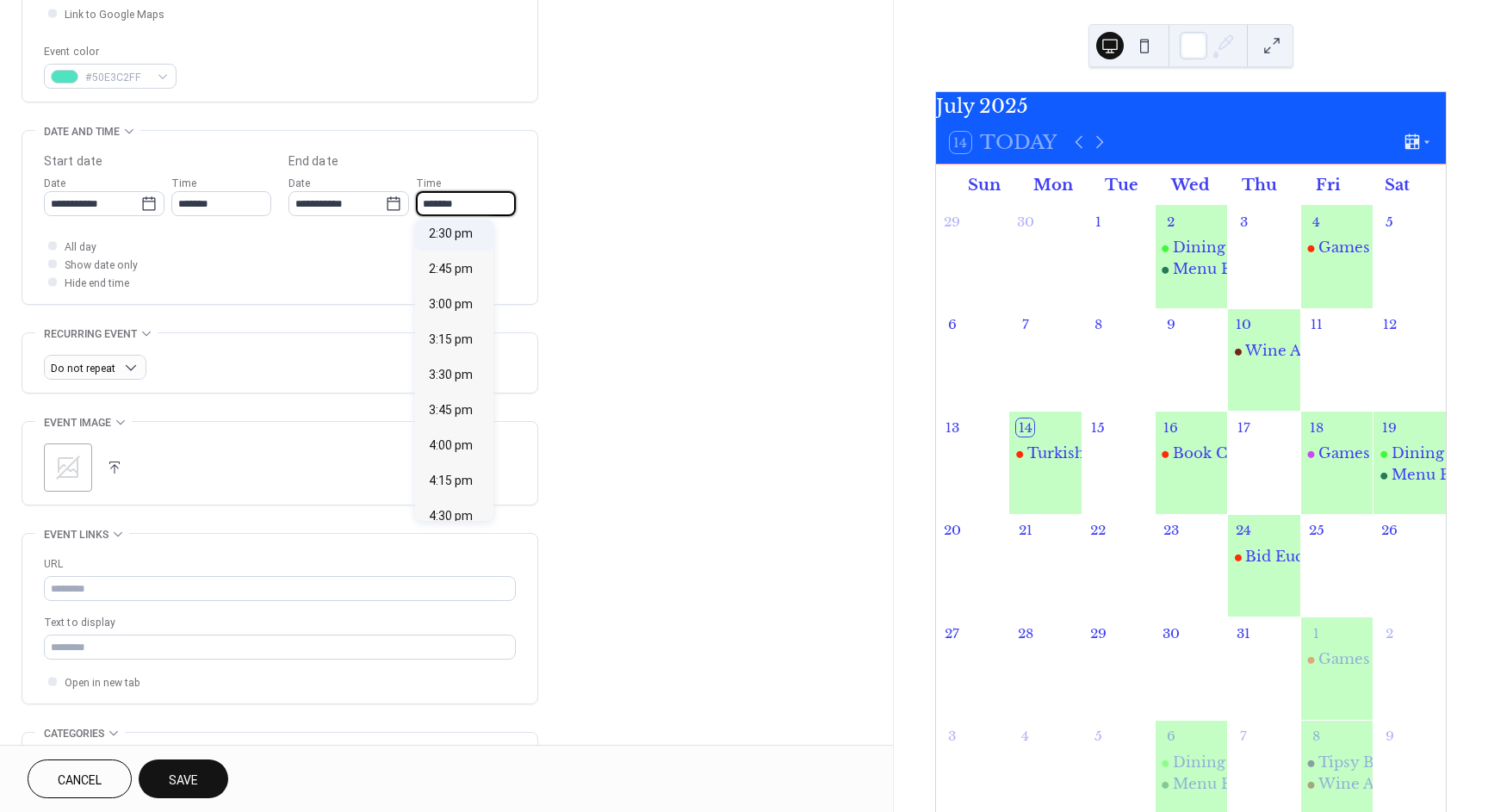 scroll, scrollTop: 258, scrollLeft: 0, axis: vertical 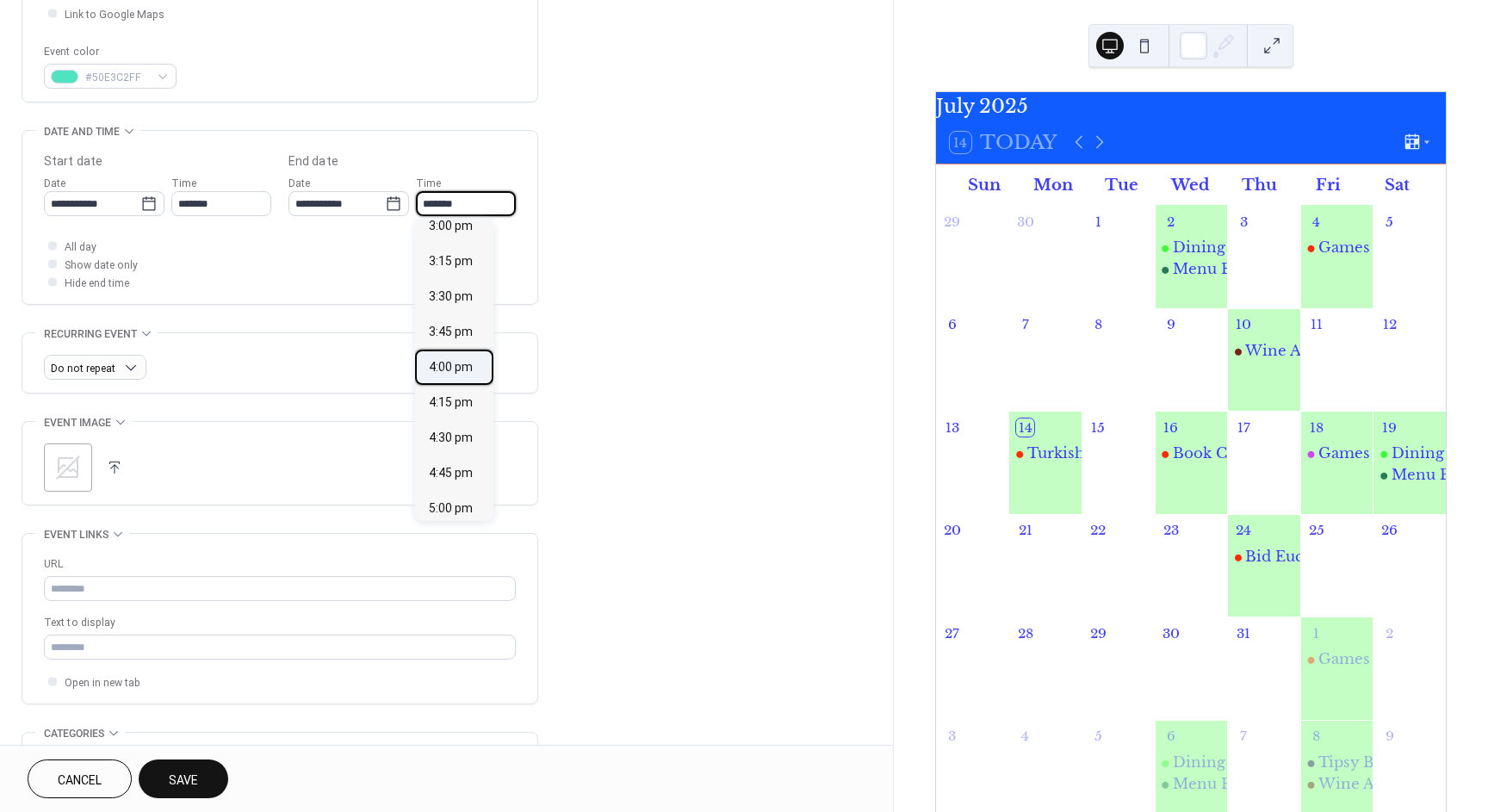 click on "4:00 pm" at bounding box center [450, 367] 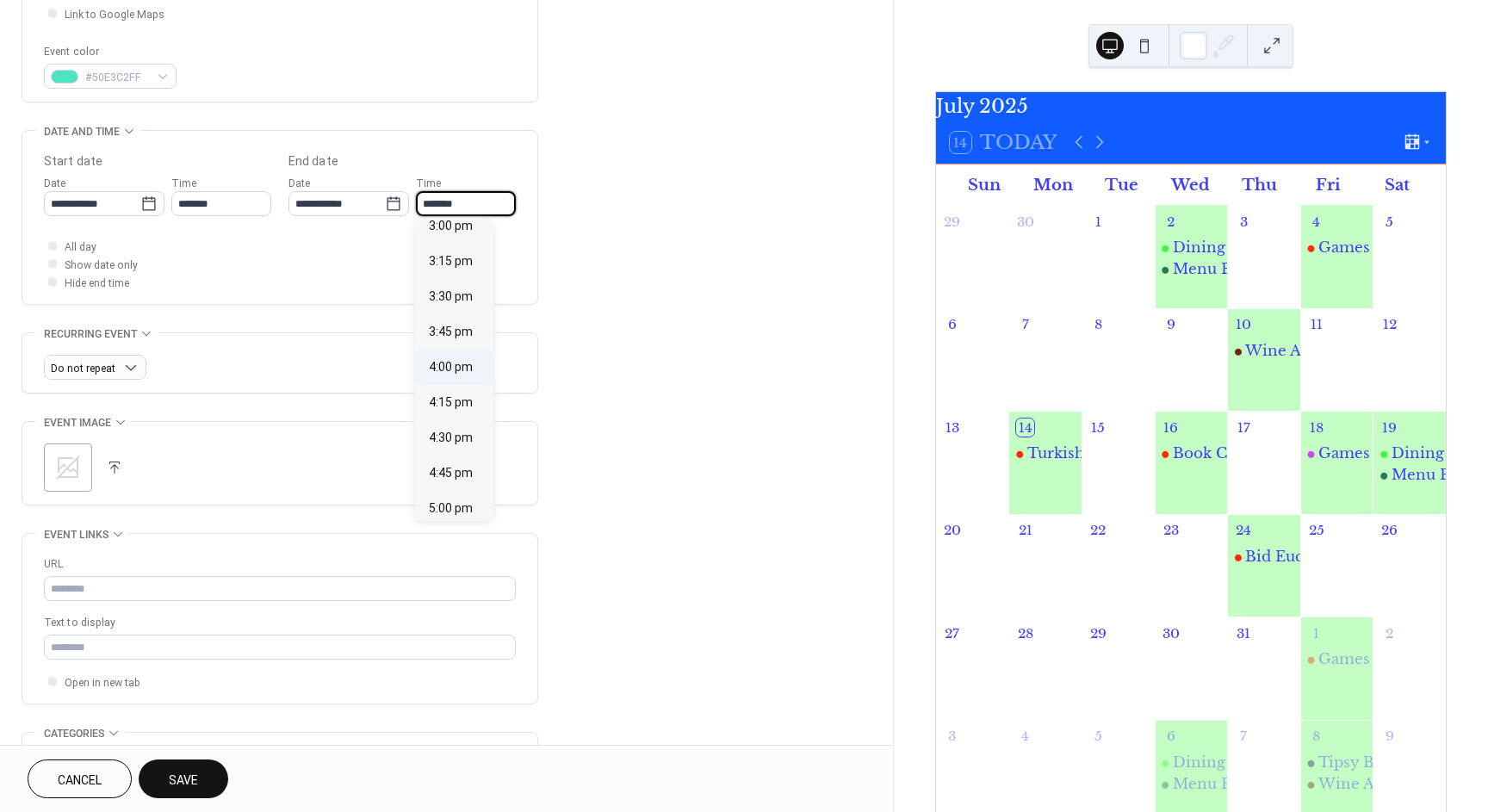 type on "*******" 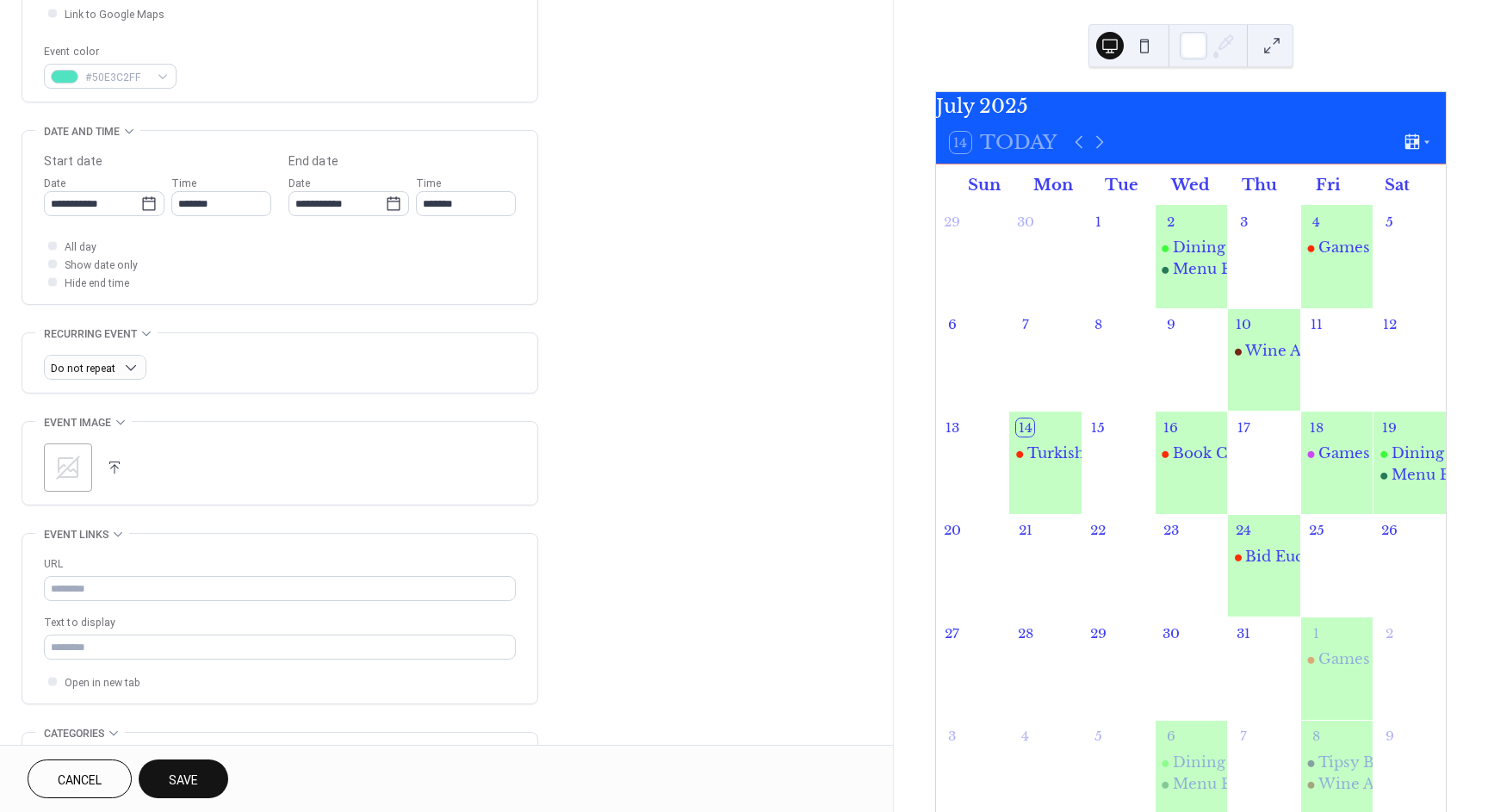 click on "**********" at bounding box center [446, 321] 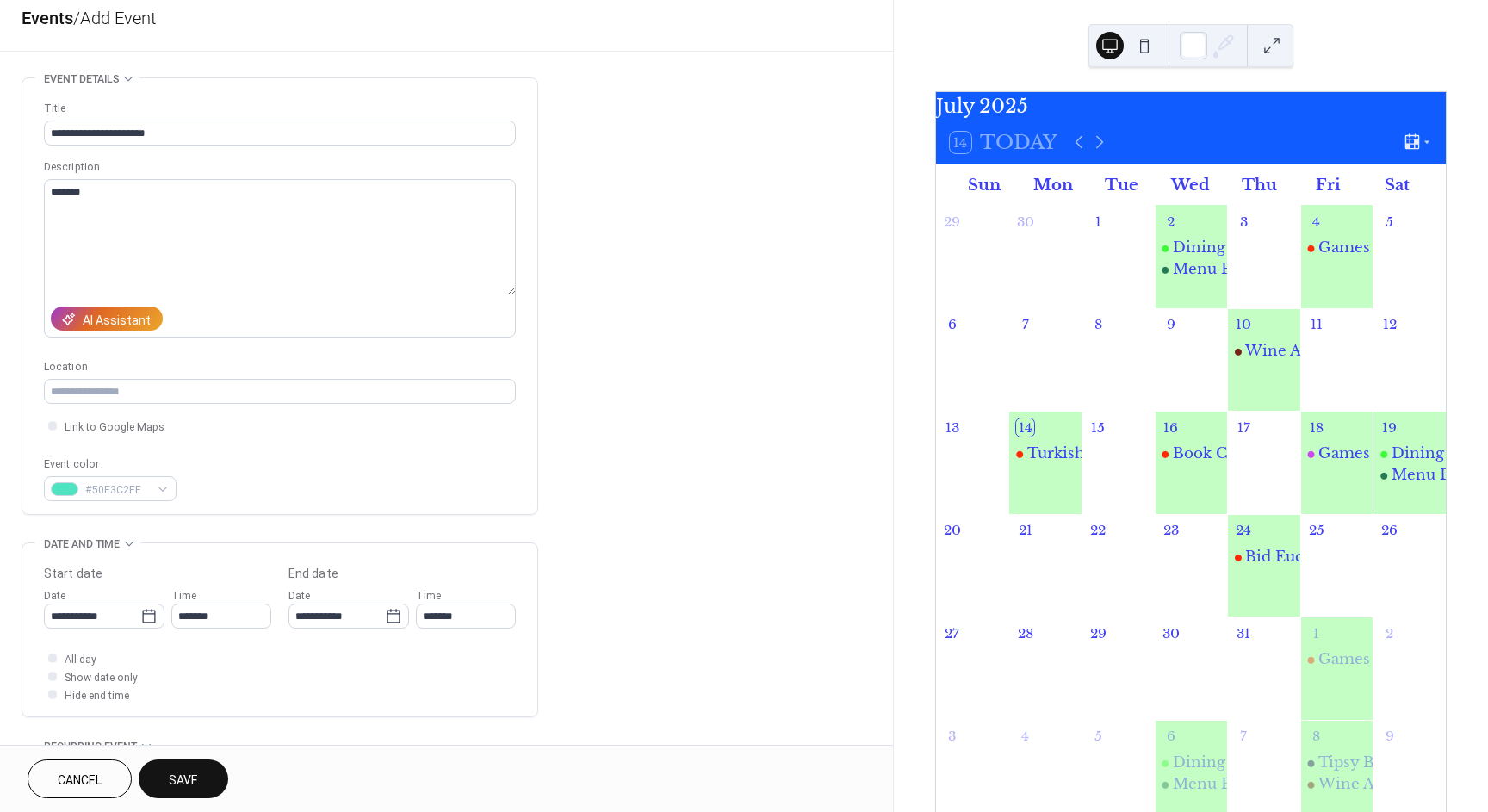 scroll, scrollTop: 0, scrollLeft: 0, axis: both 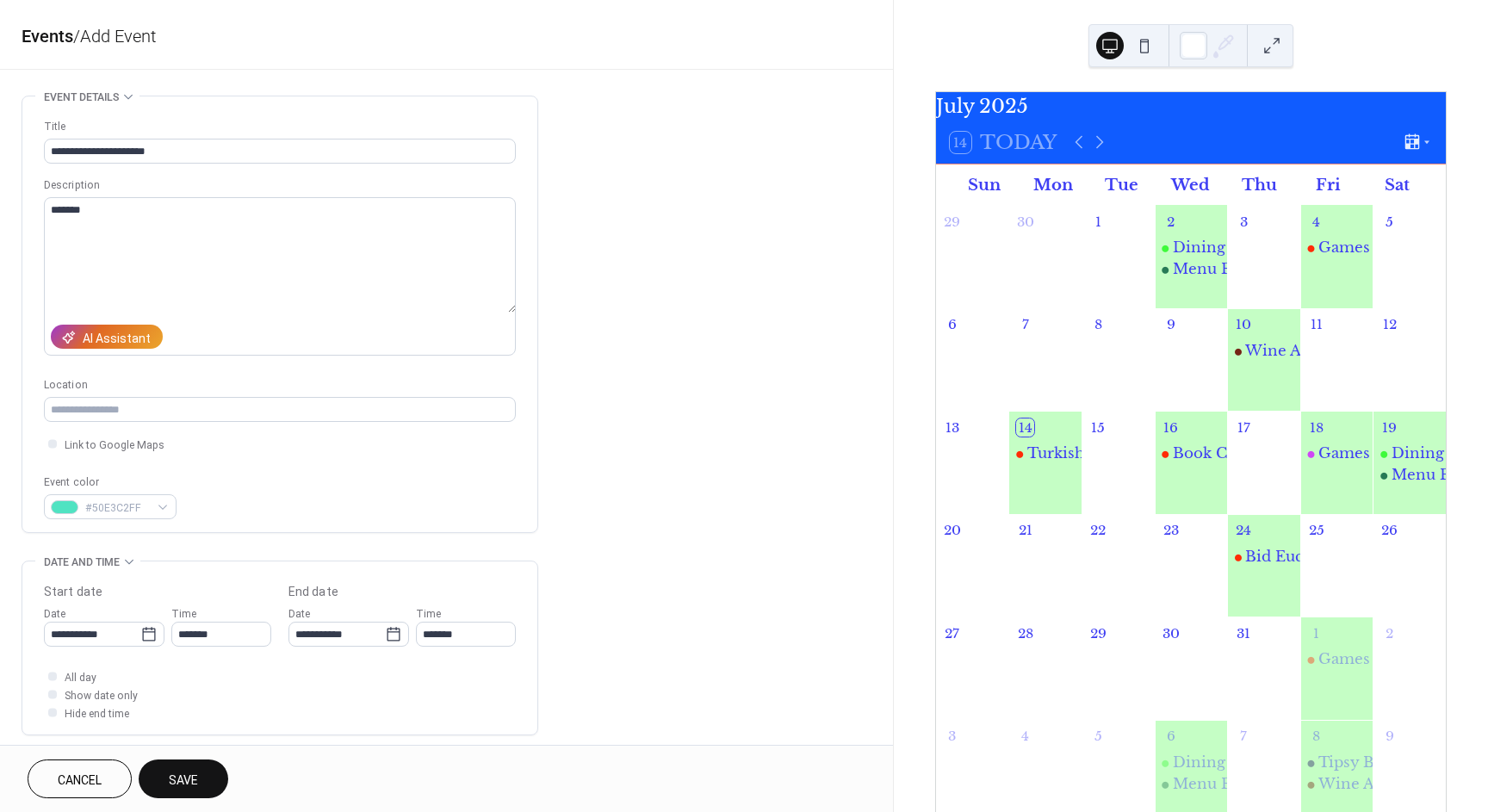 click on "Save" at bounding box center [183, 780] 